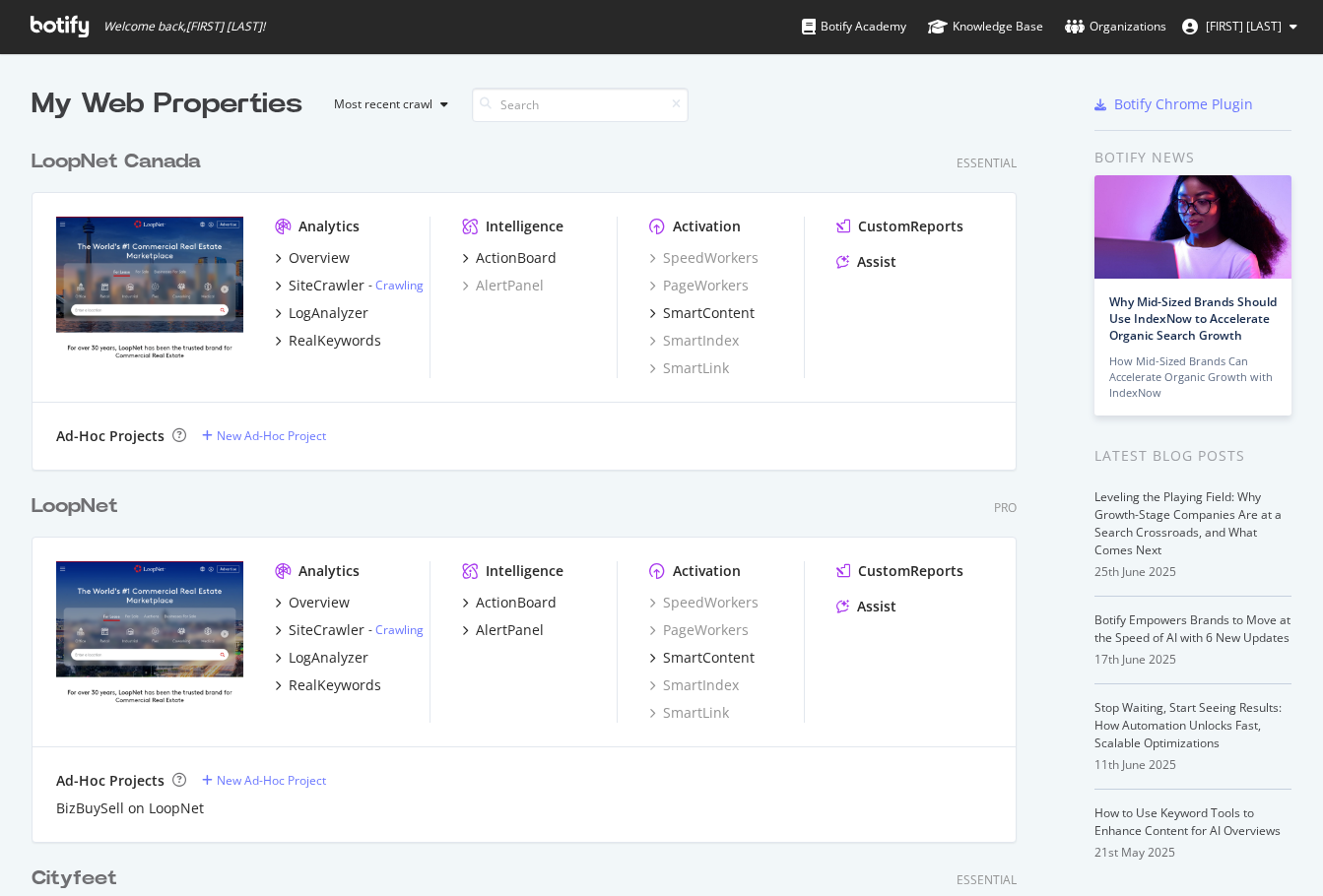 scroll, scrollTop: 0, scrollLeft: 0, axis: both 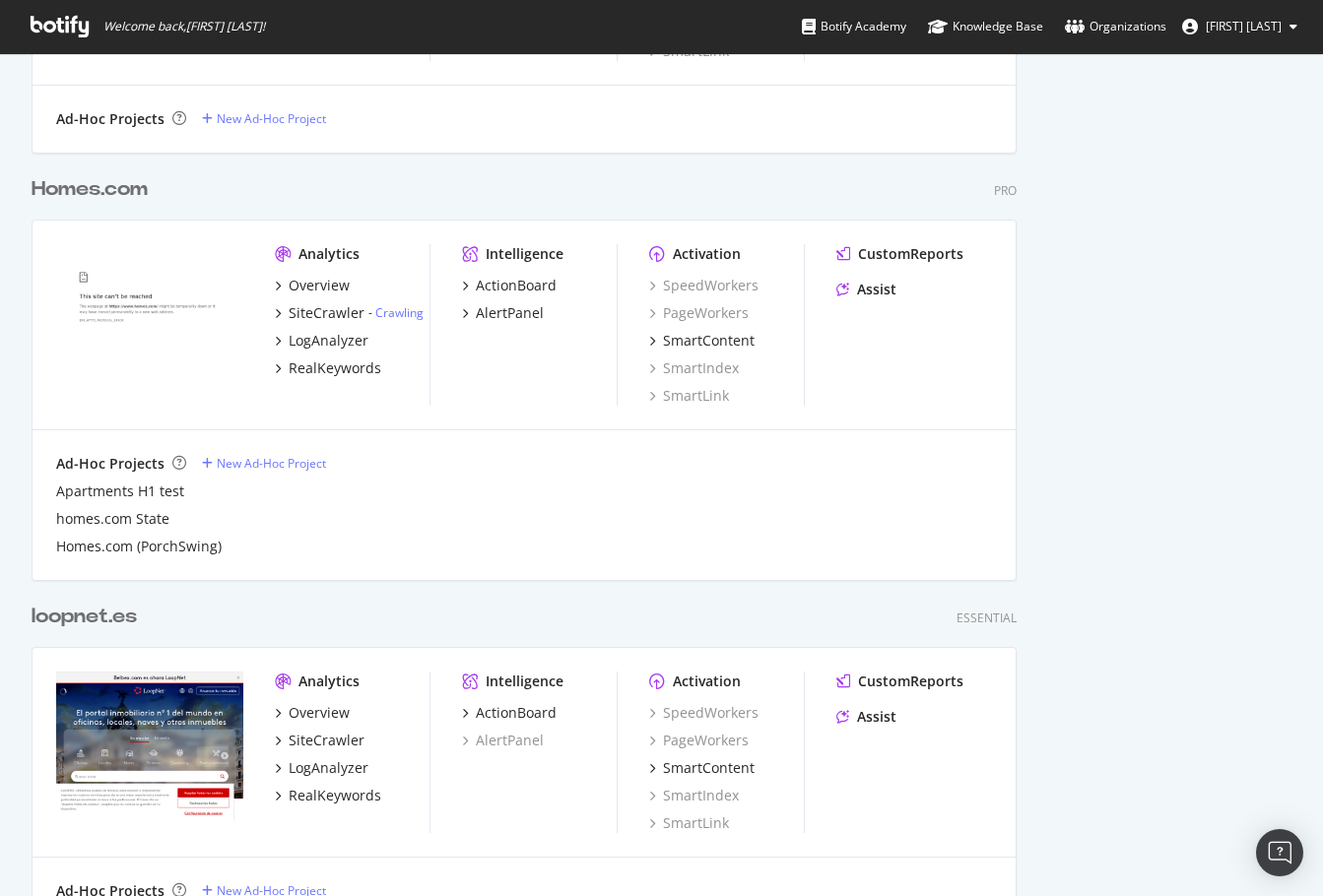 click on "Homes.com" at bounding box center [90, 189] 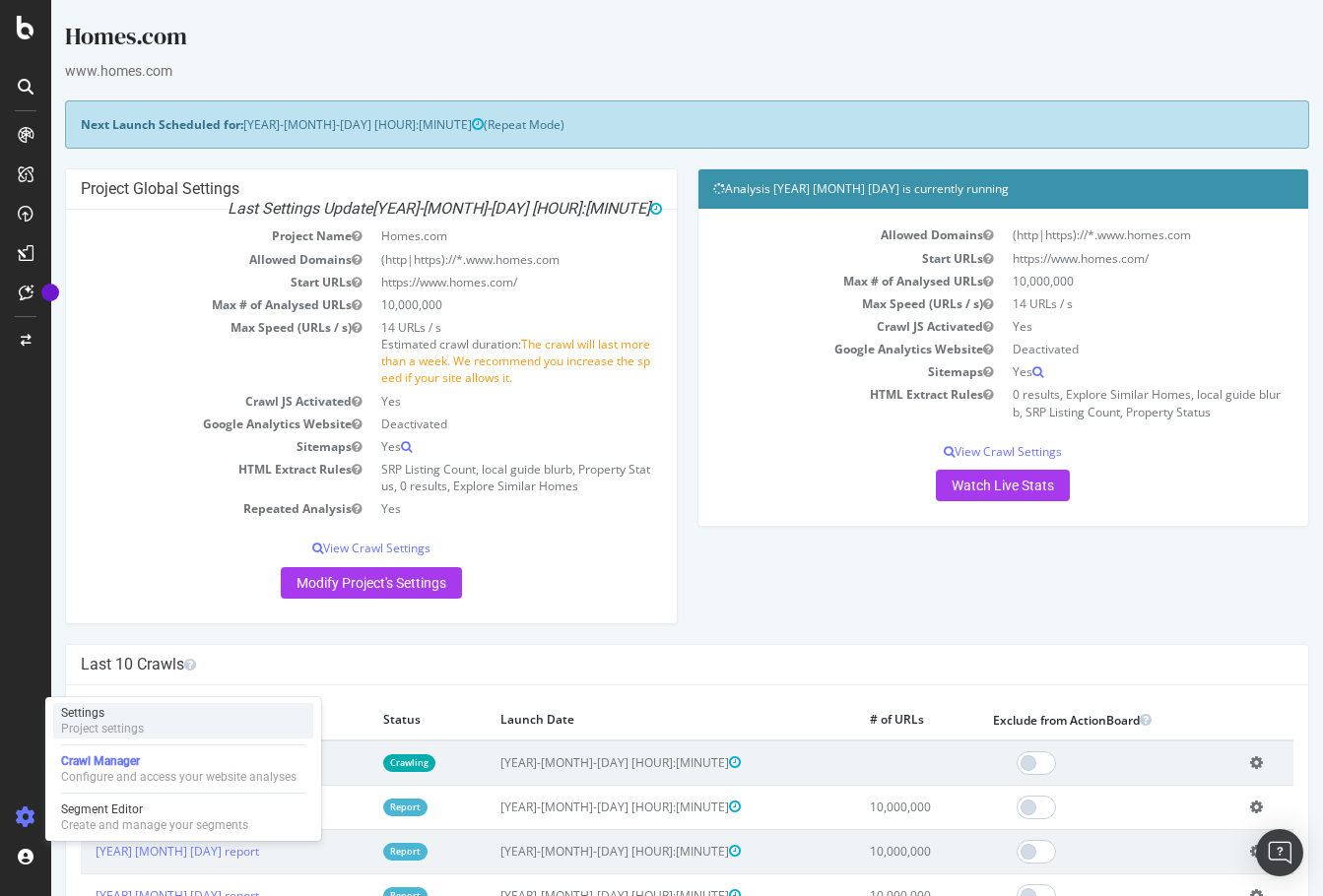 click on "Settings Project settings" at bounding box center (183, 721) 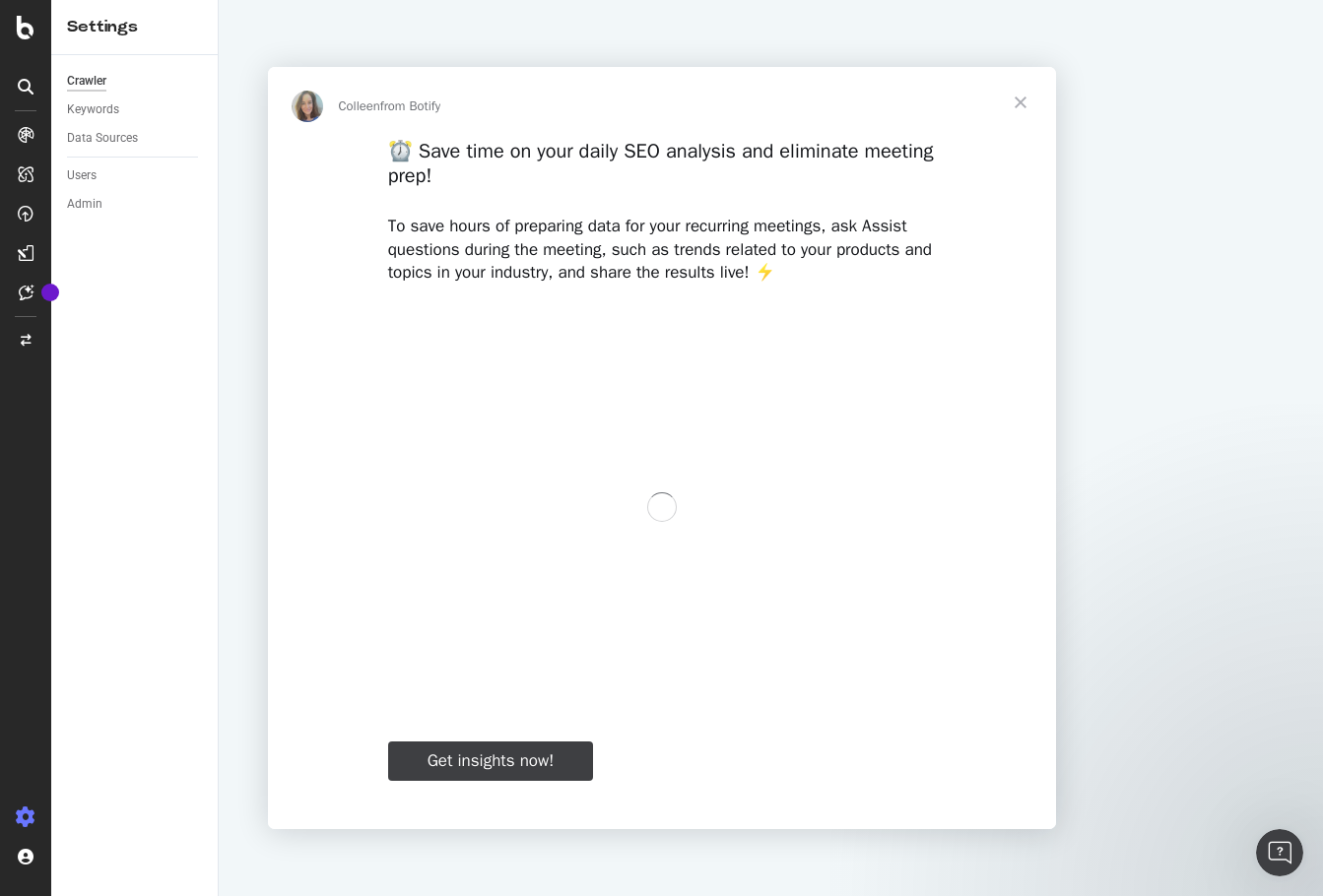 scroll, scrollTop: 0, scrollLeft: 0, axis: both 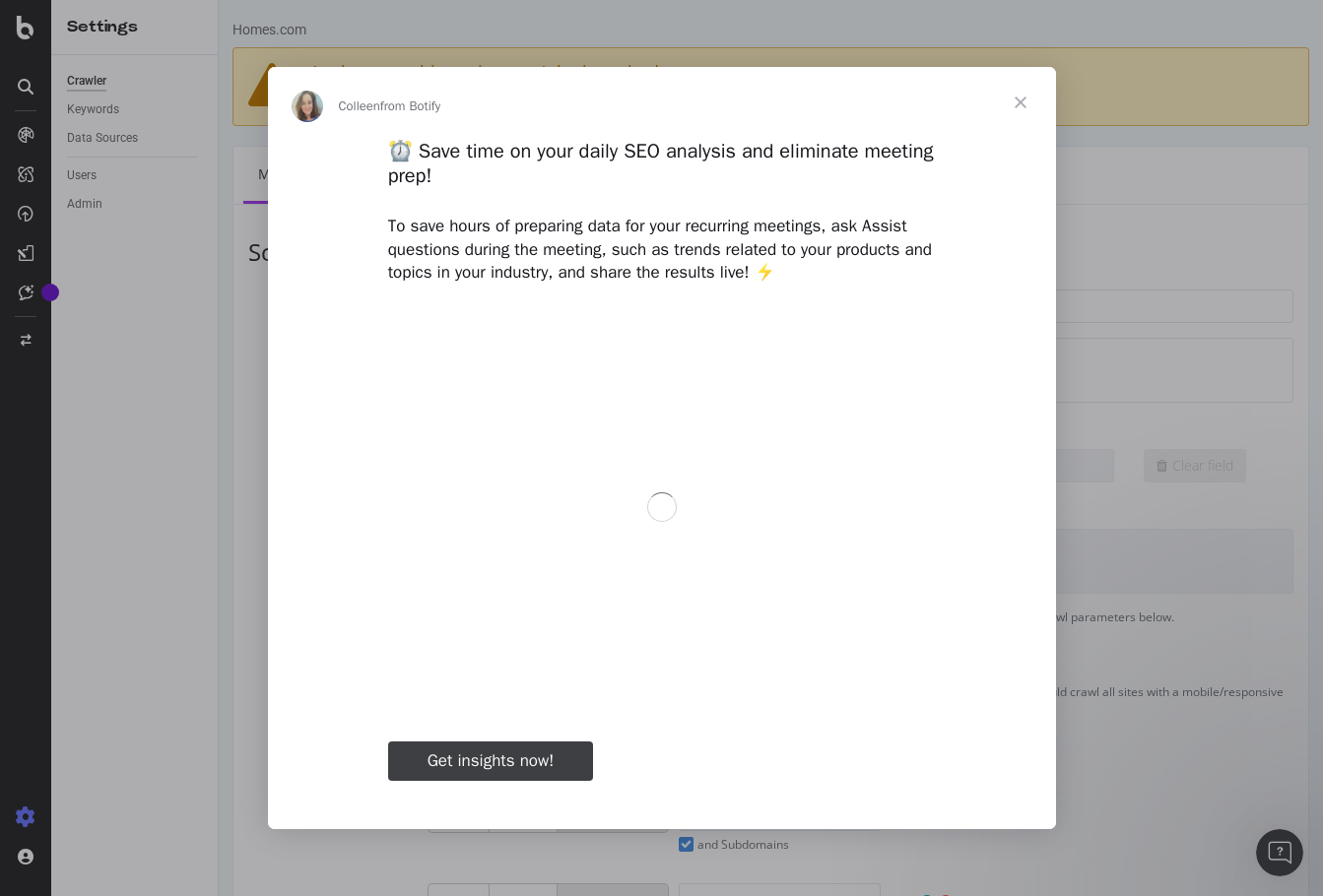 click at bounding box center (661, 448) 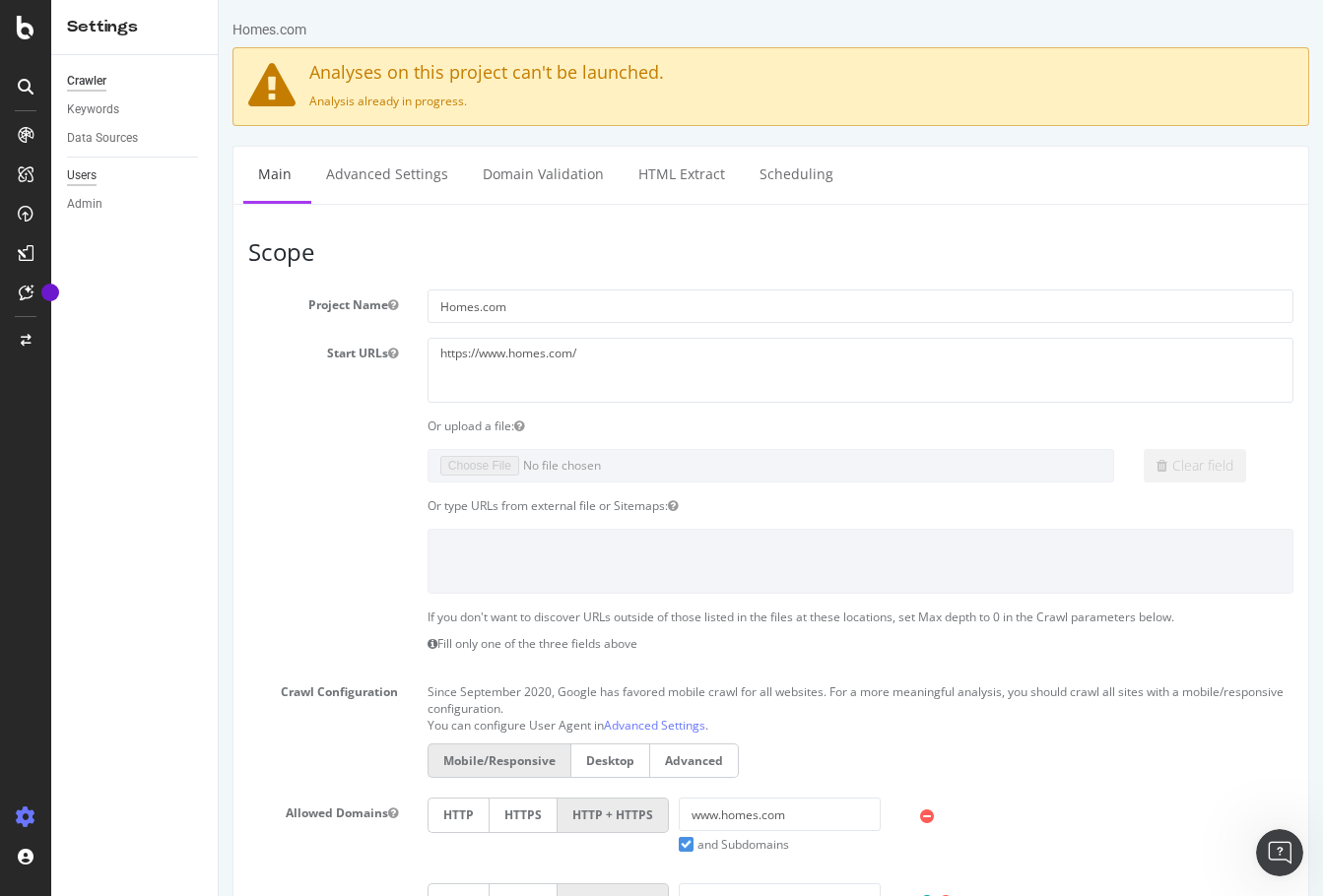 click on "Users" at bounding box center [82, 175] 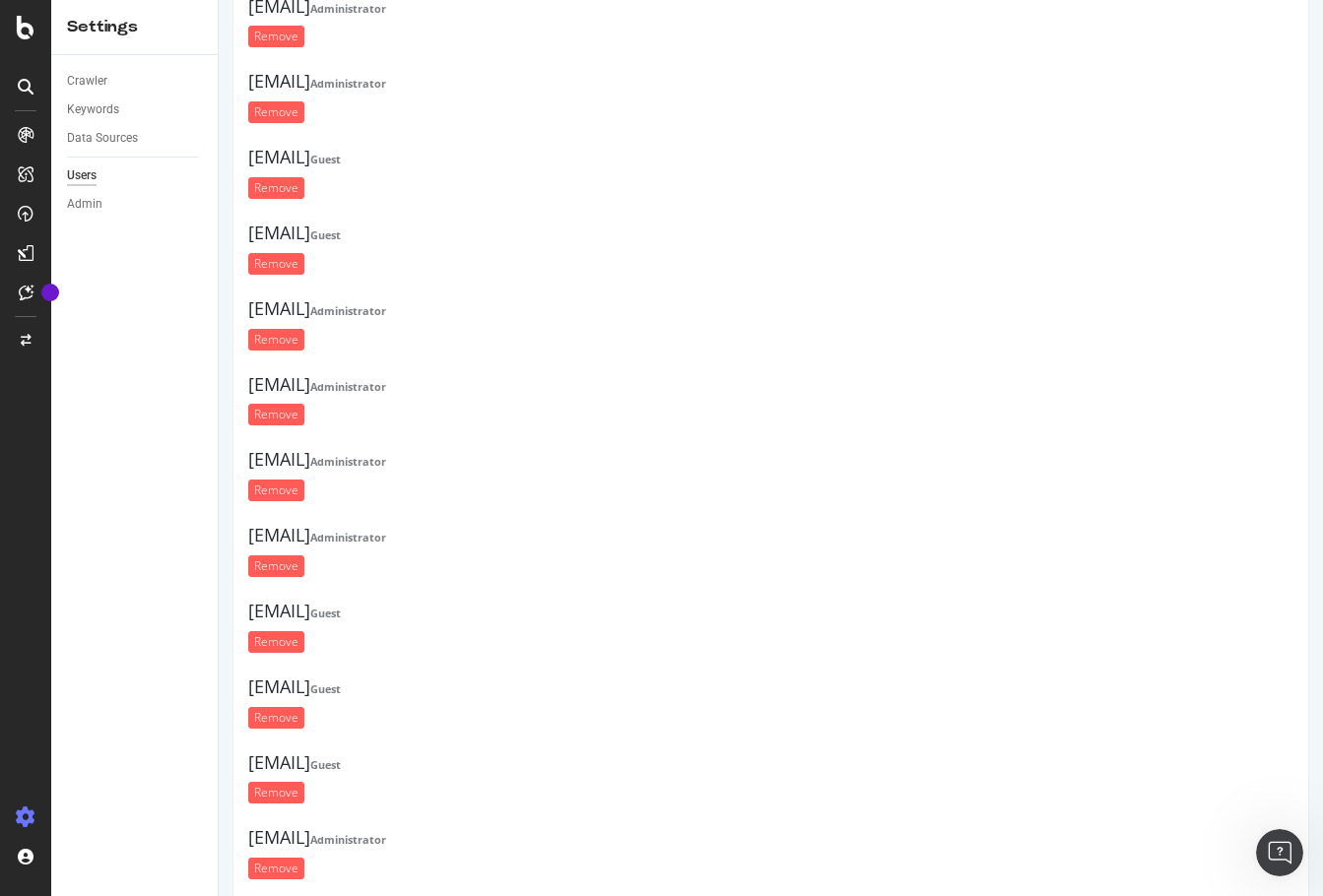 scroll, scrollTop: 505, scrollLeft: 0, axis: vertical 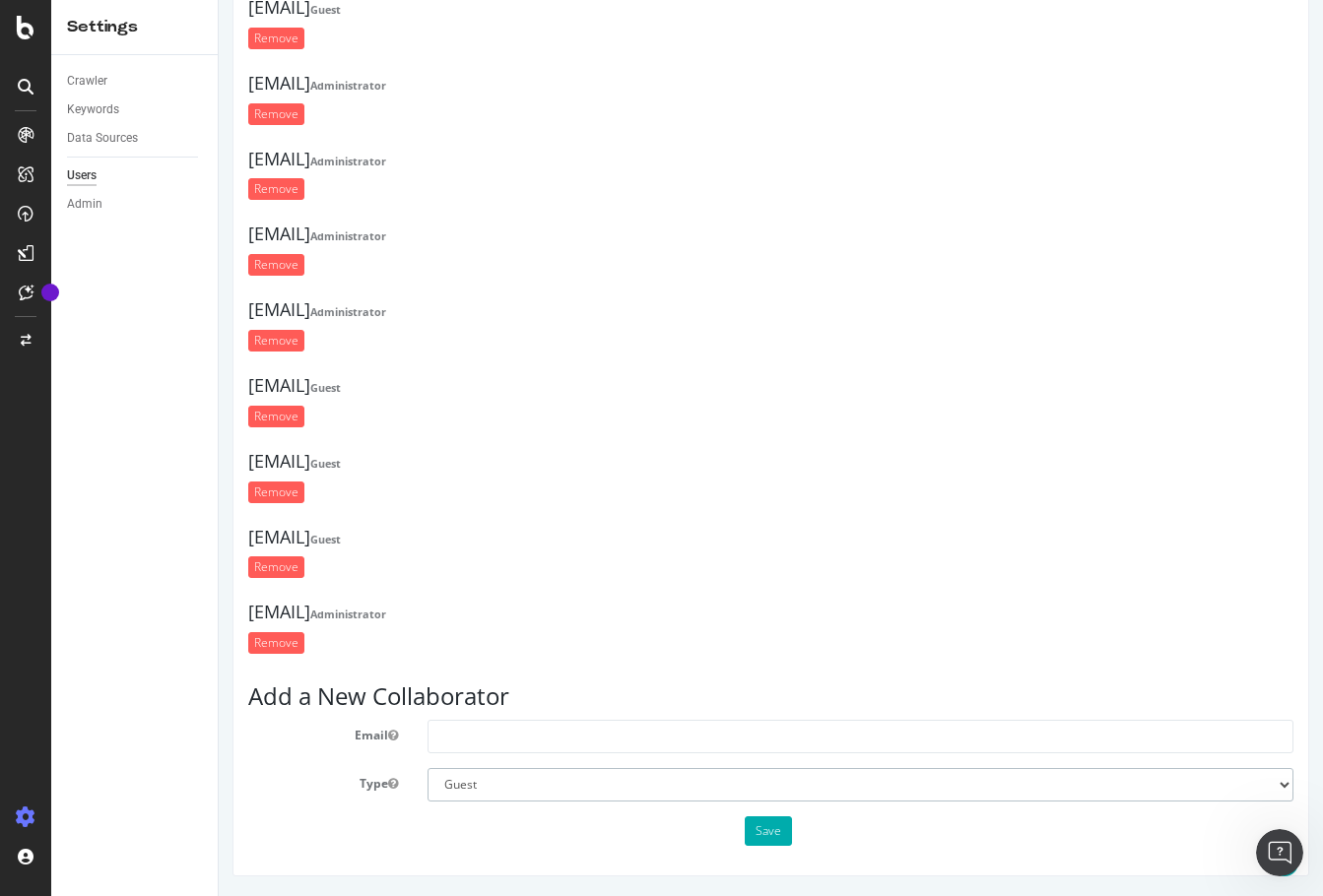 click on "Administrator Guest" at bounding box center (860, 785) 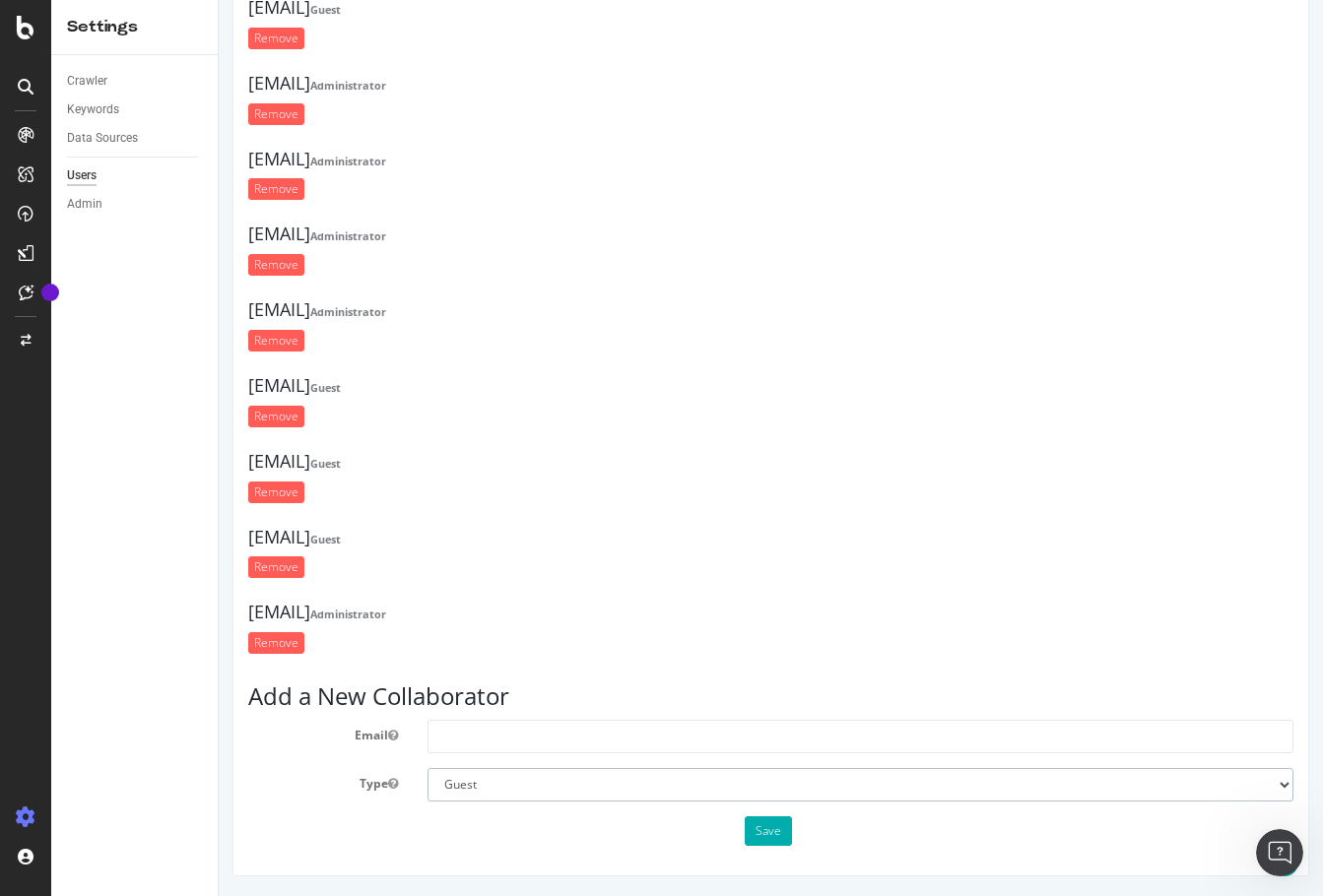 select on "1" 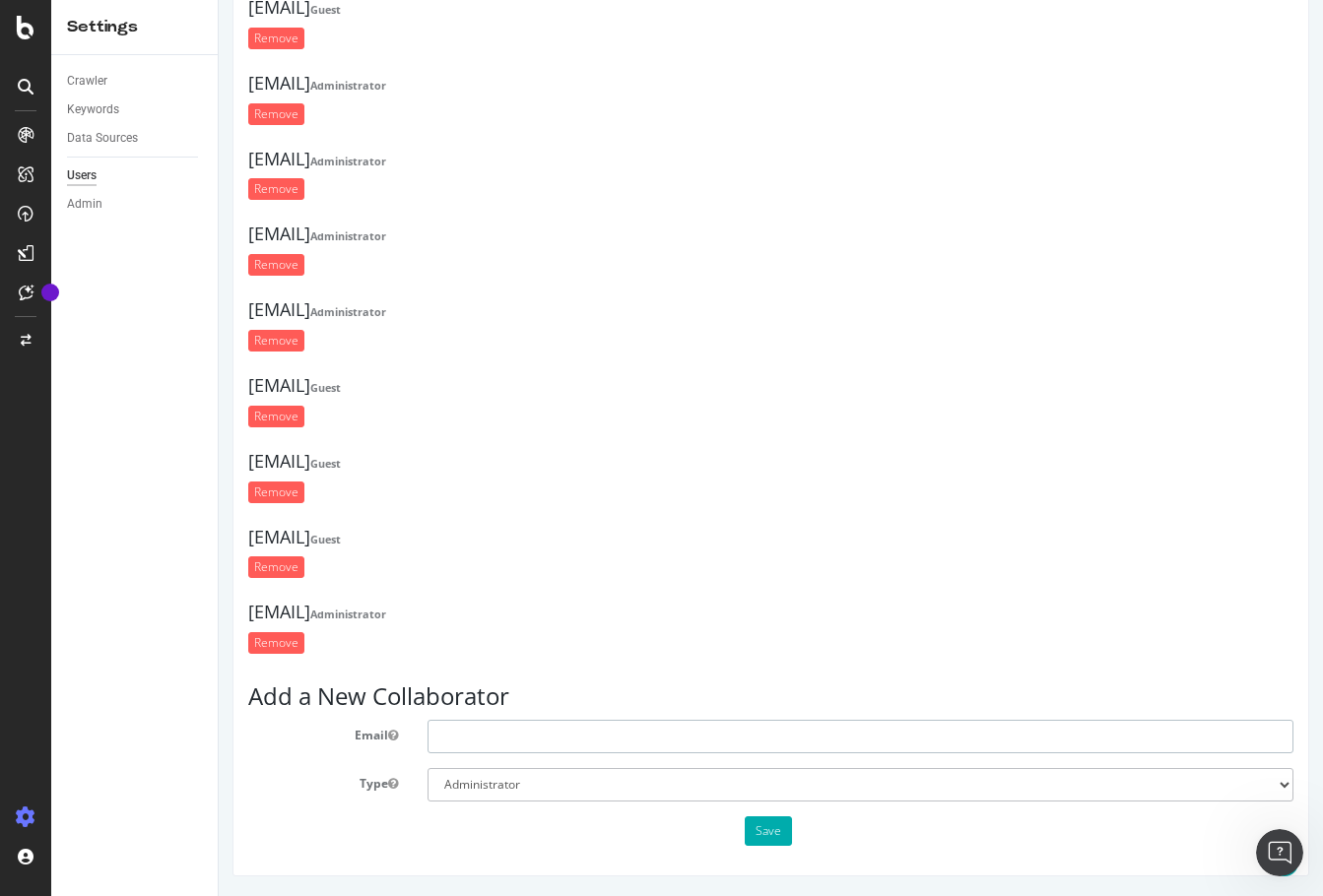 click at bounding box center (860, 736) 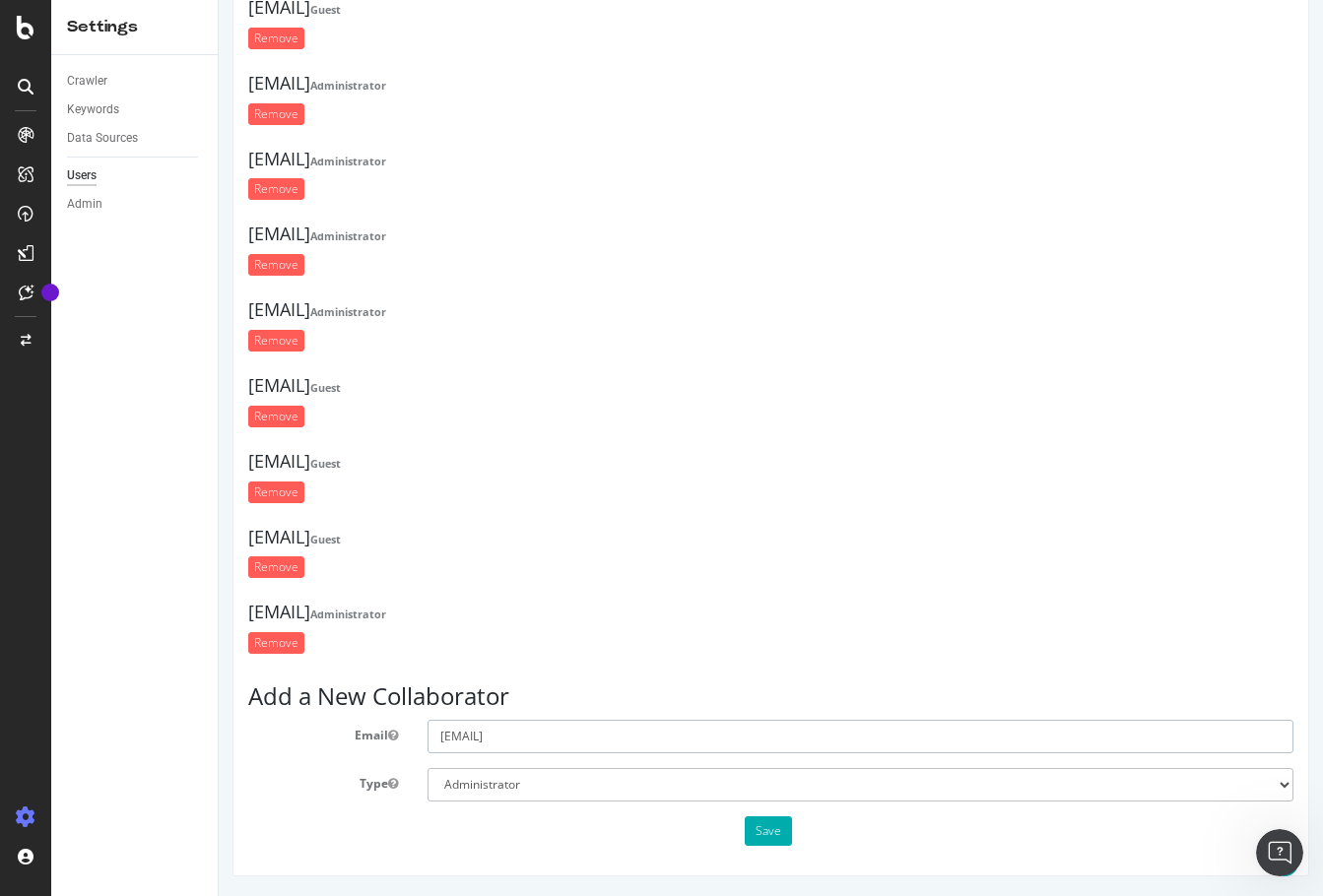 type on "[EMAIL]" 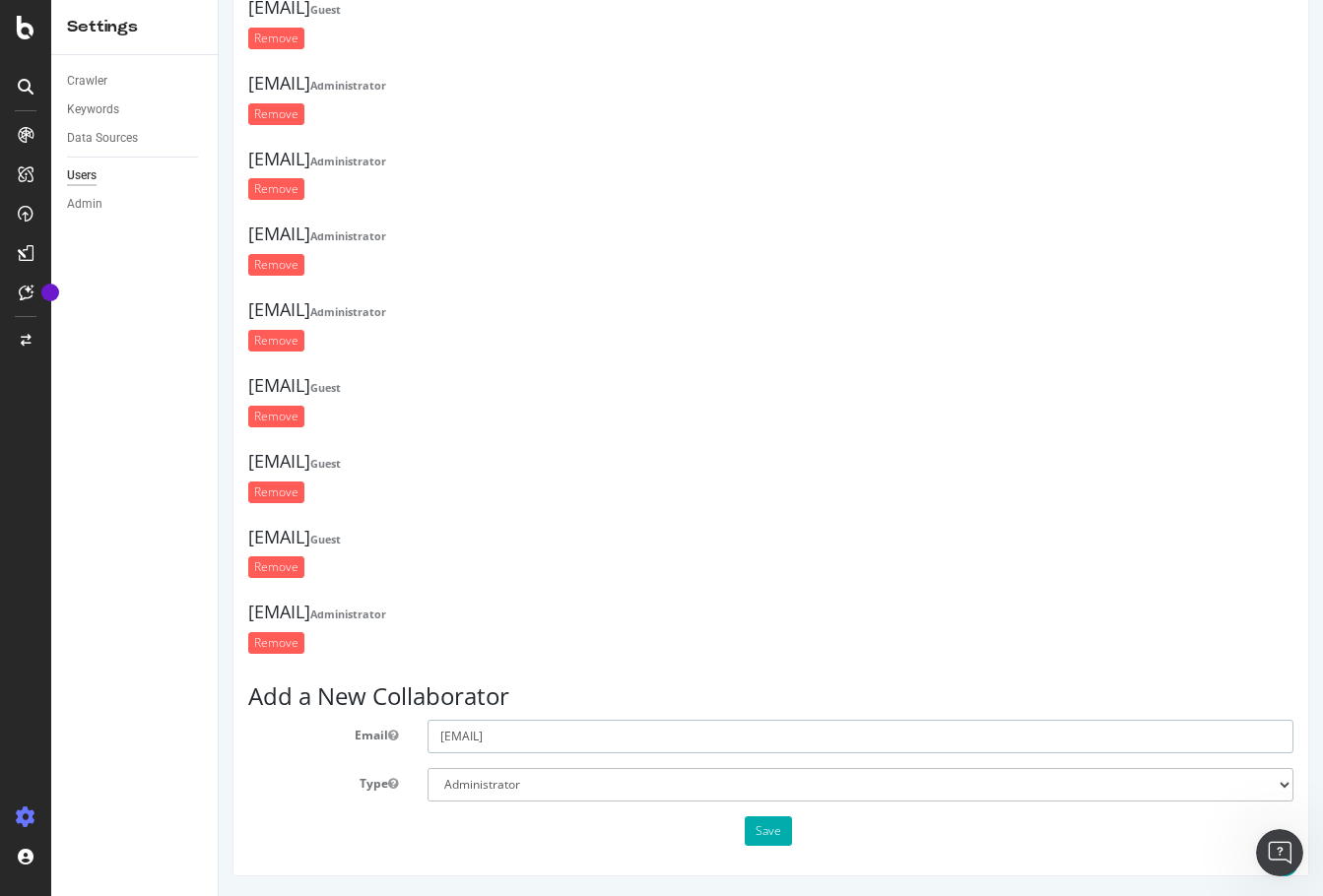 click on "[EMAIL]" at bounding box center [860, 736] 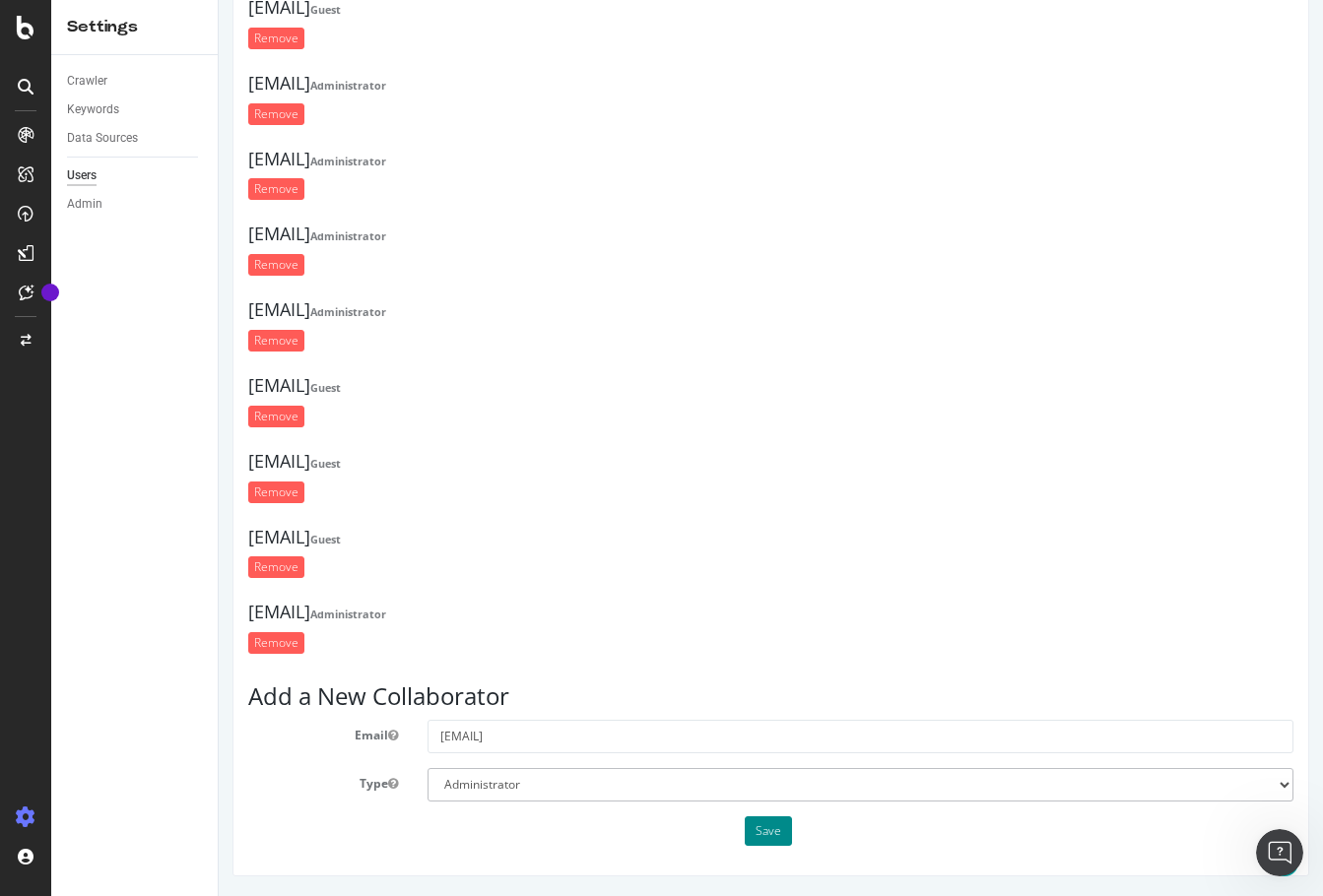 click on "Save" at bounding box center [768, 831] 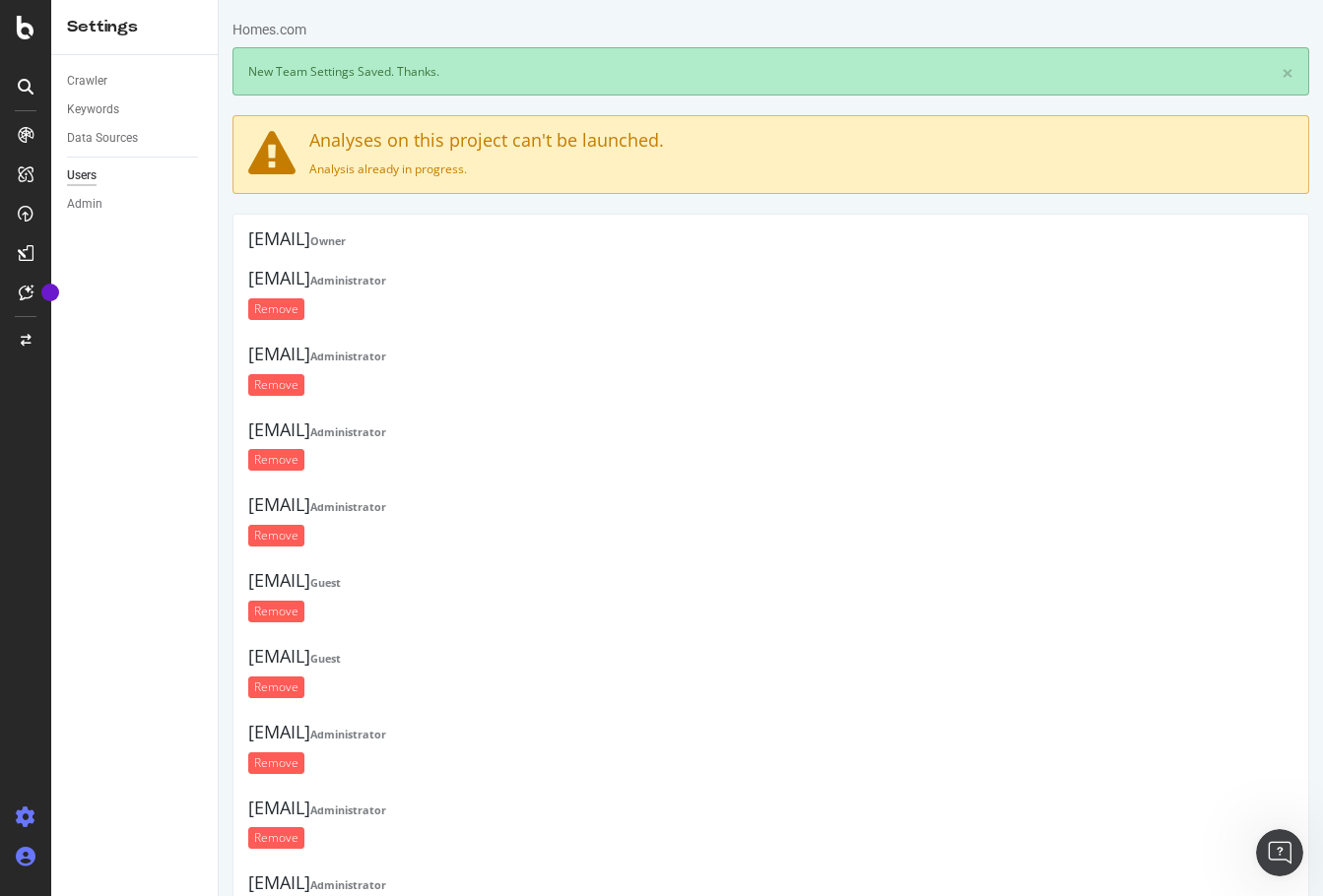 scroll, scrollTop: 0, scrollLeft: 0, axis: both 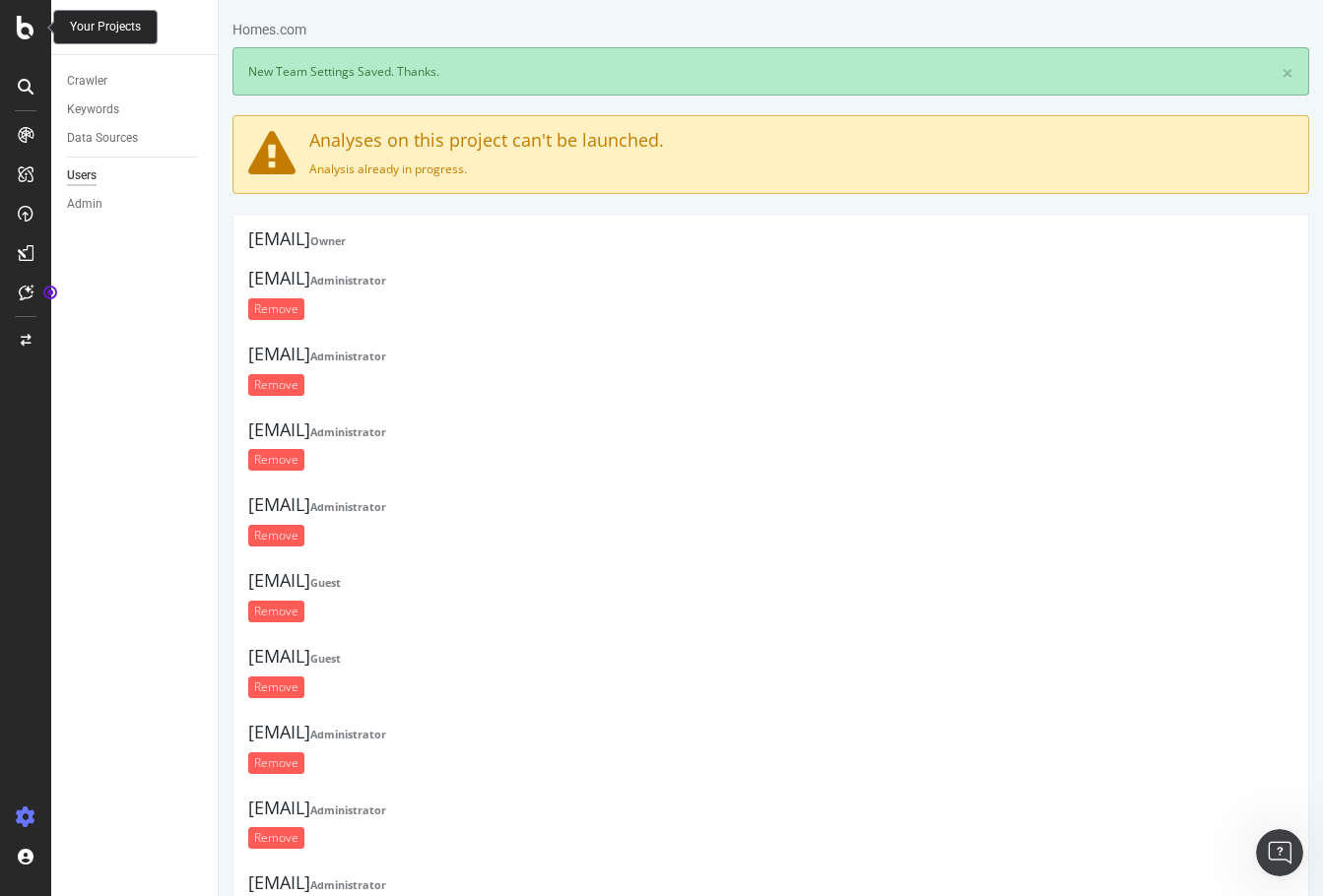 click at bounding box center (26, 28) 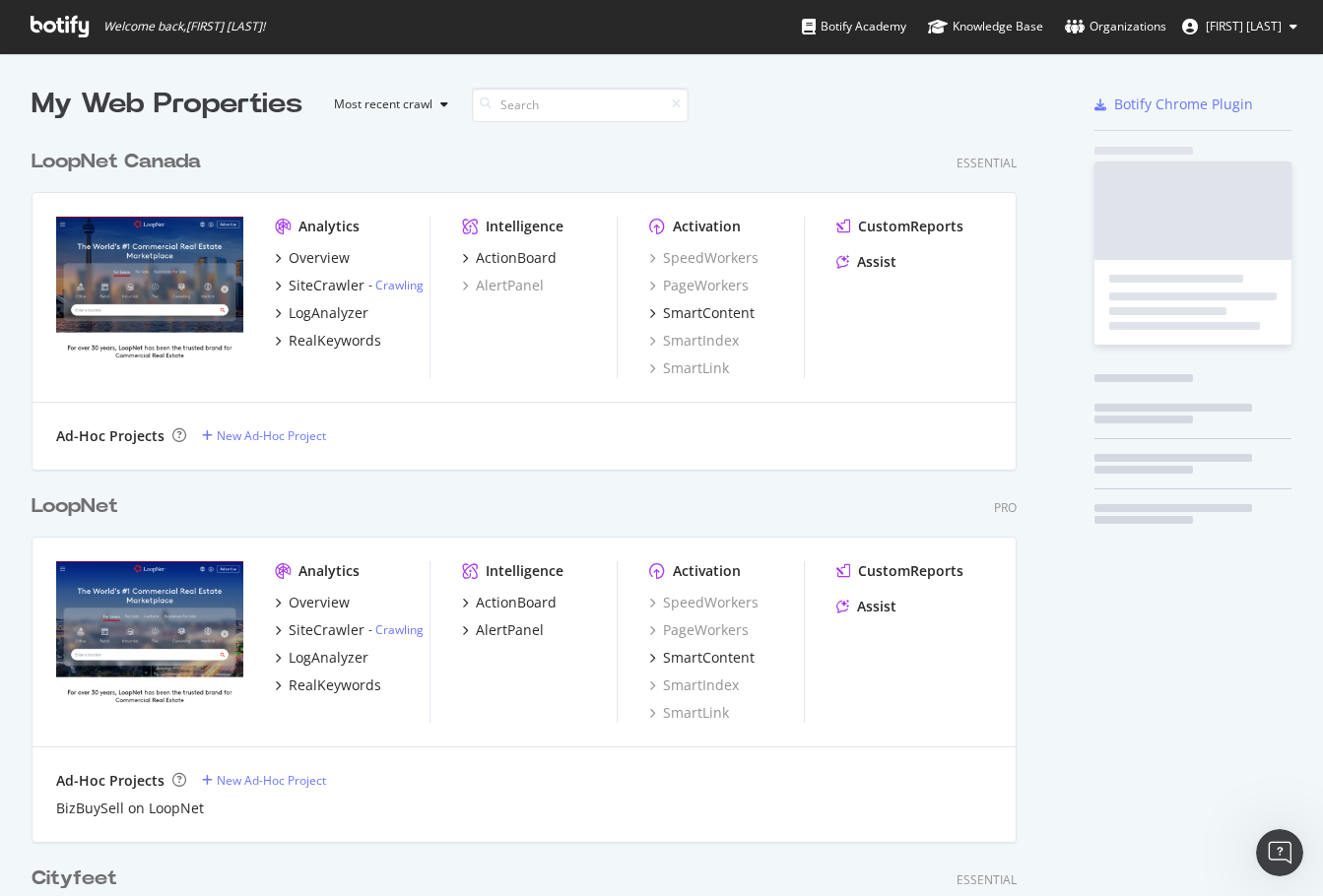 scroll, scrollTop: 16, scrollLeft: 16, axis: both 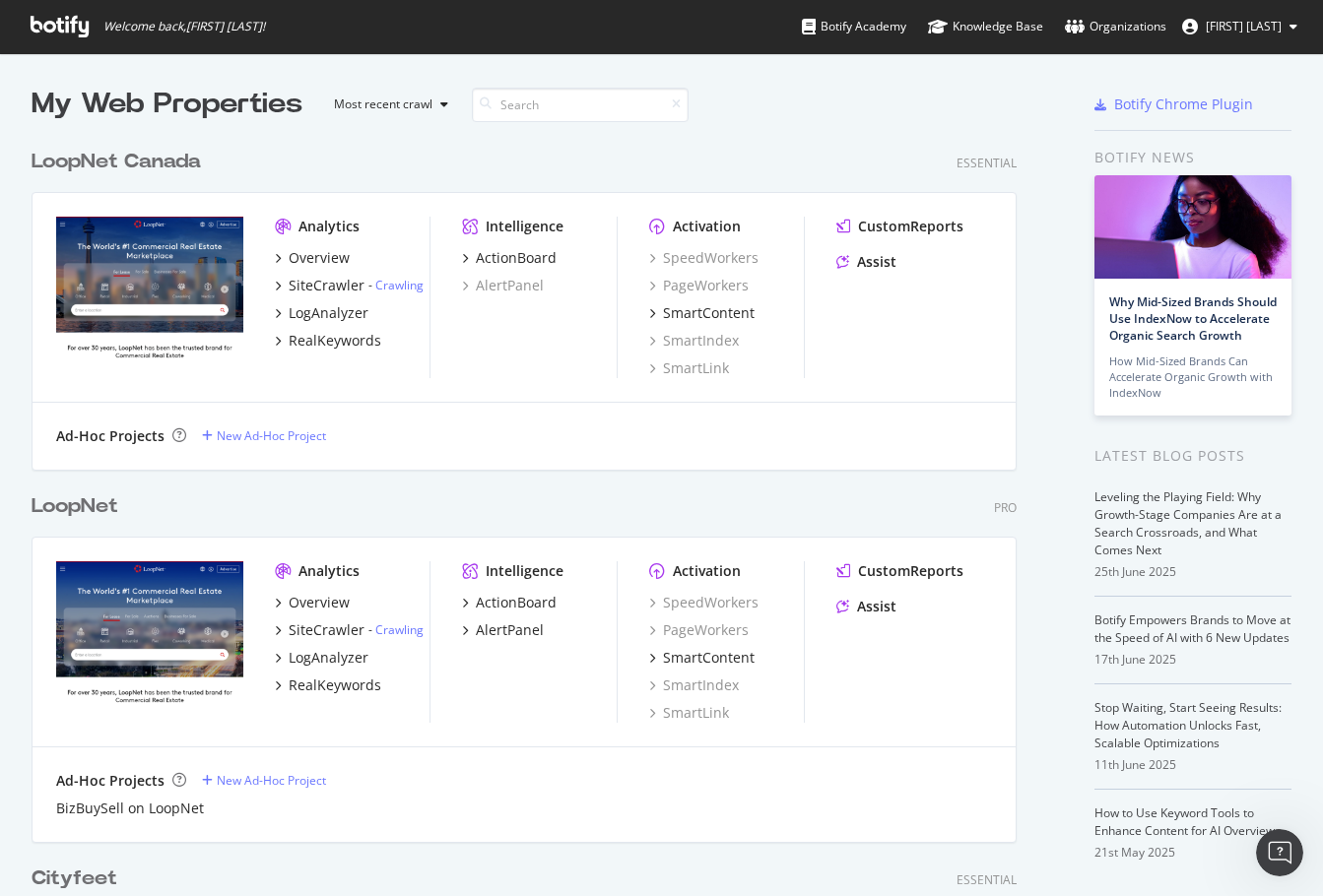 click on "LoopNet" at bounding box center (75, 506) 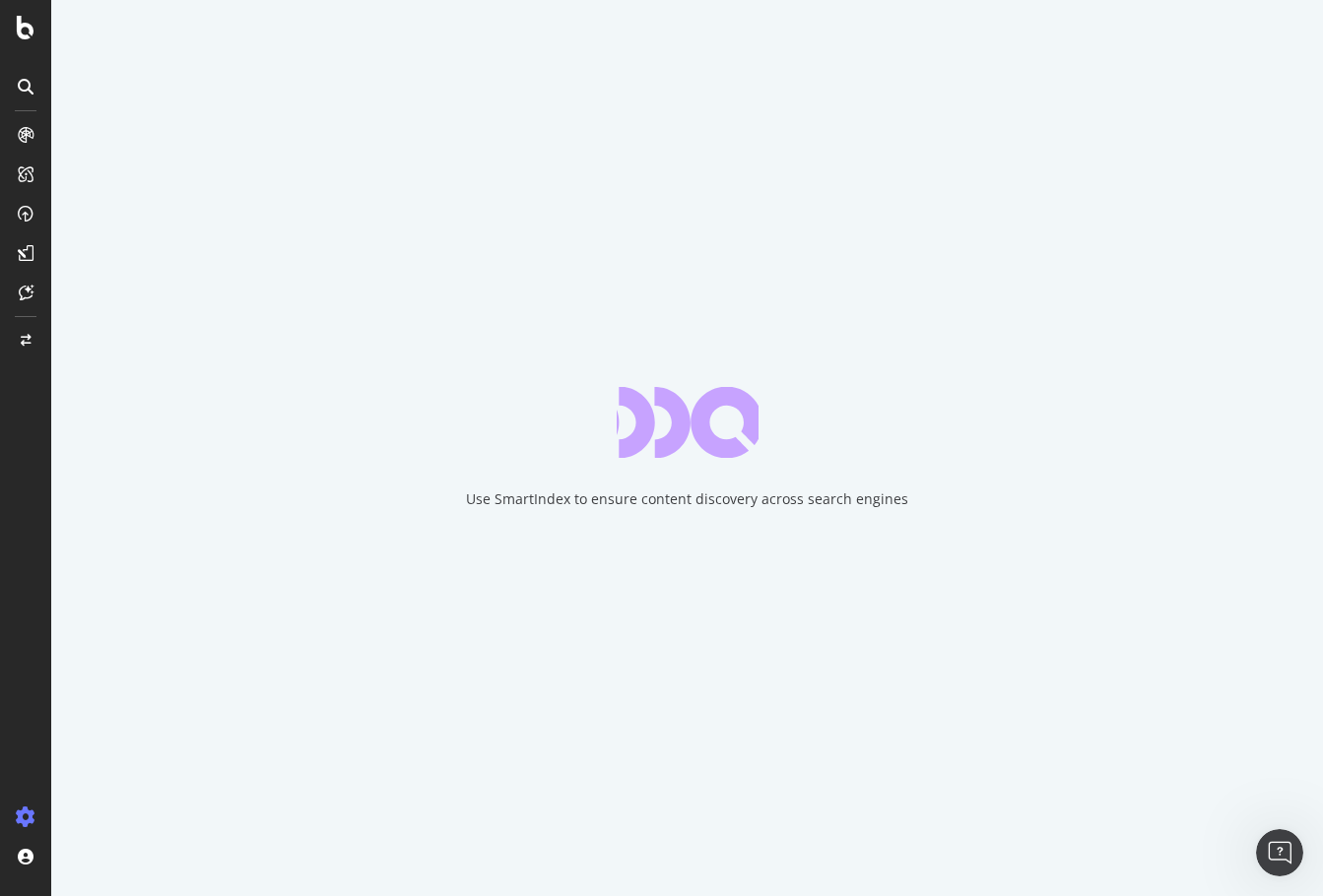 scroll, scrollTop: 0, scrollLeft: 0, axis: both 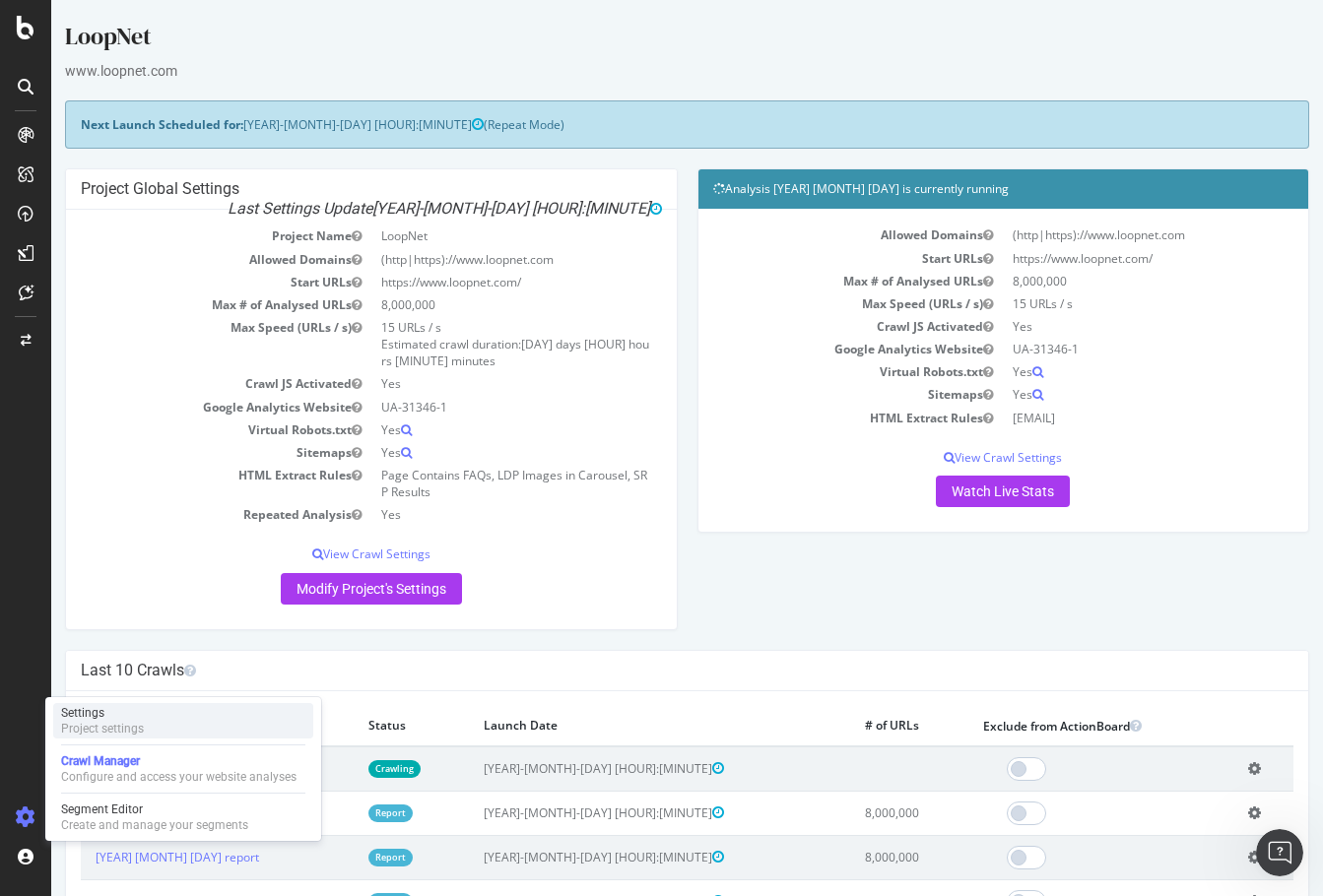 click on "Settings" at bounding box center [102, 713] 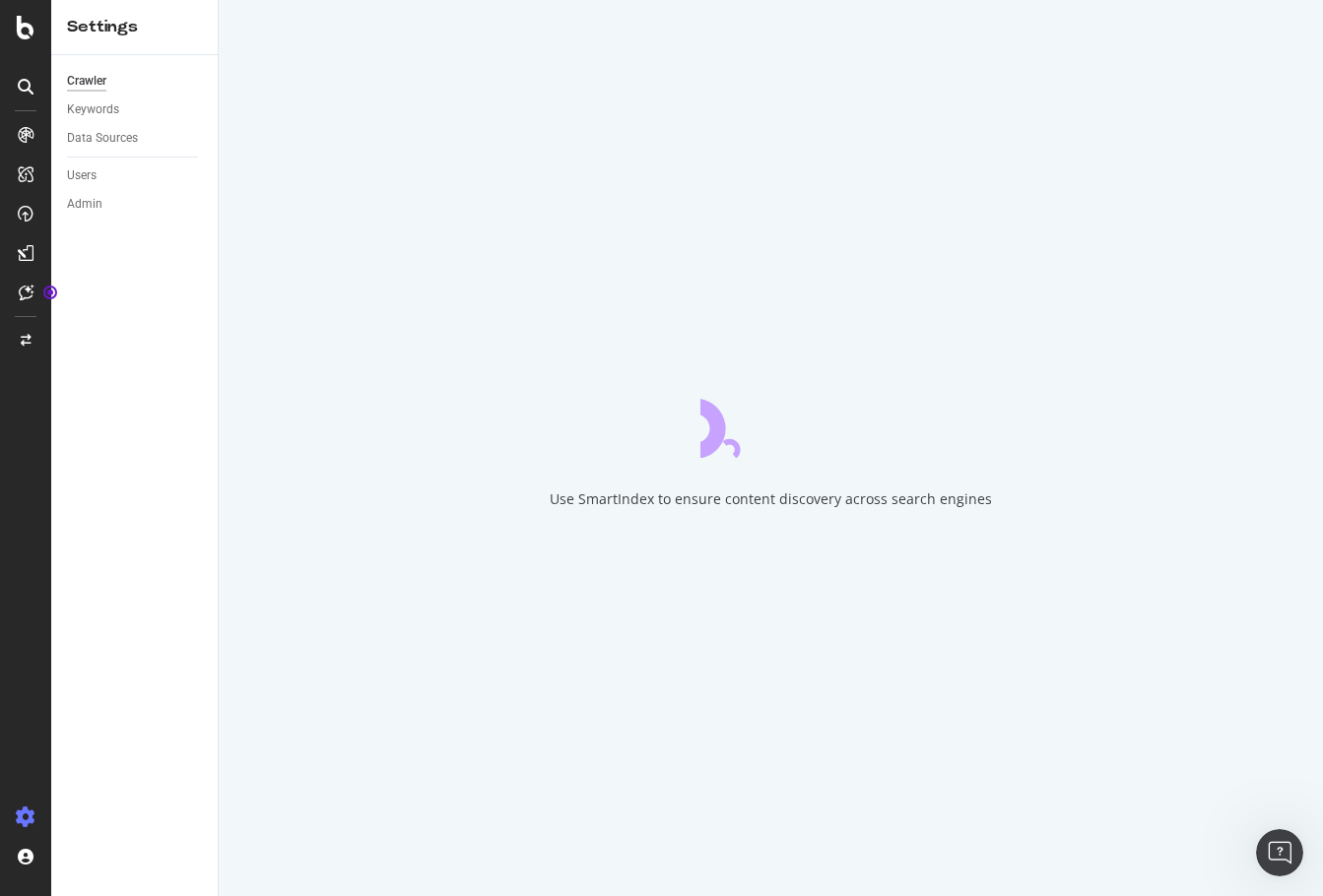scroll, scrollTop: 0, scrollLeft: 0, axis: both 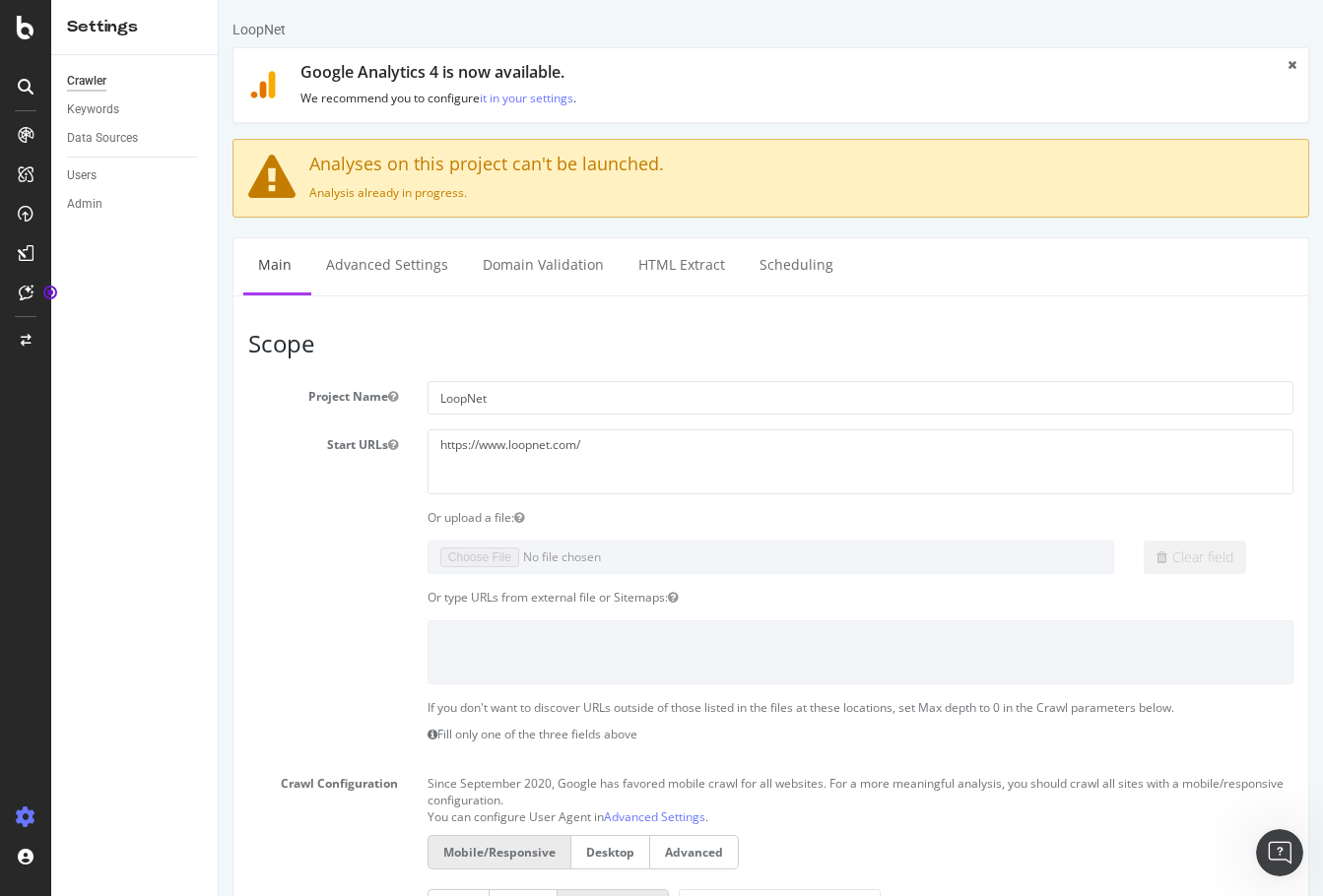 click on "Crawler Keywords Data Sources Users Admin" at bounding box center [134, 476] 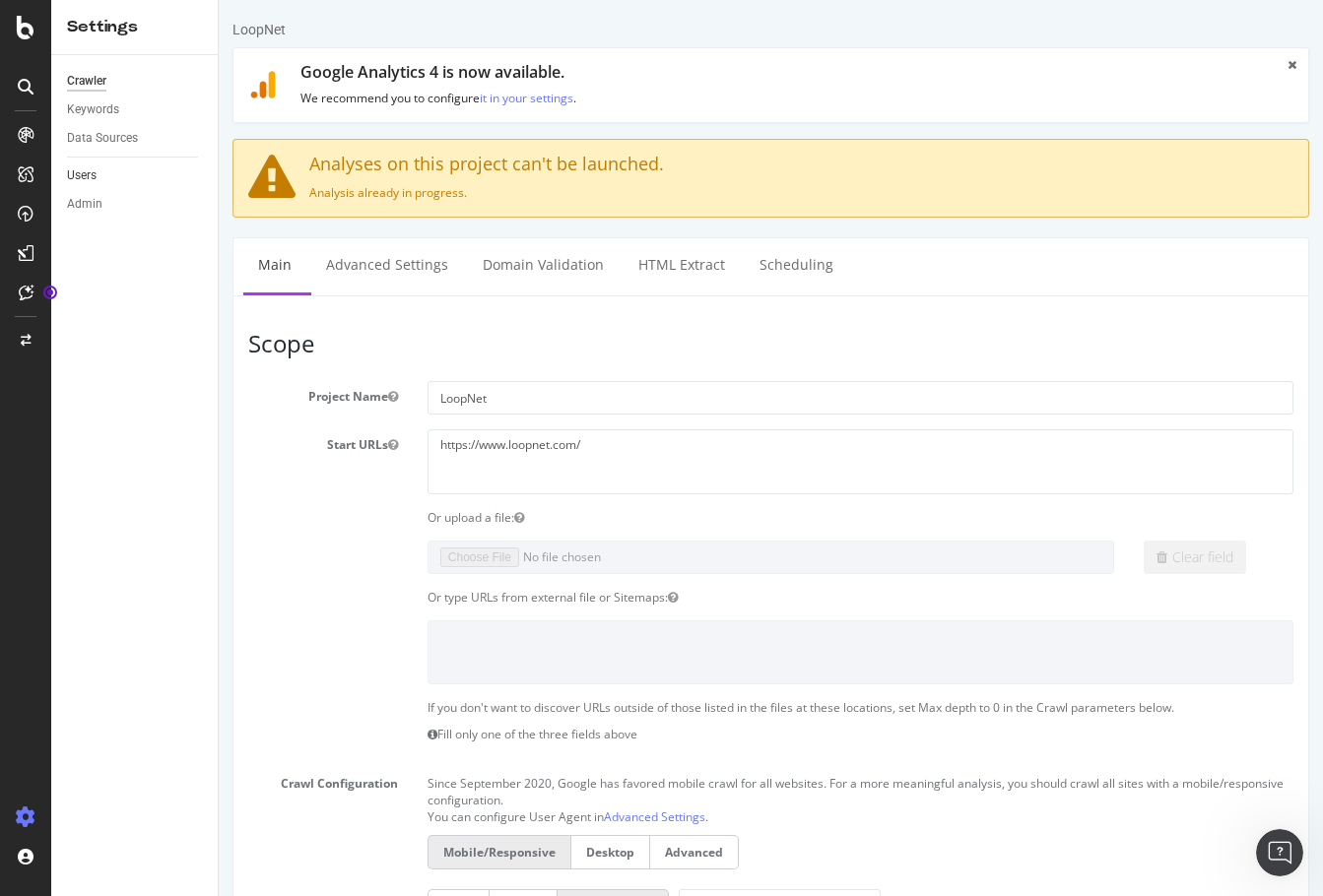 click on "Users" at bounding box center [135, 175] 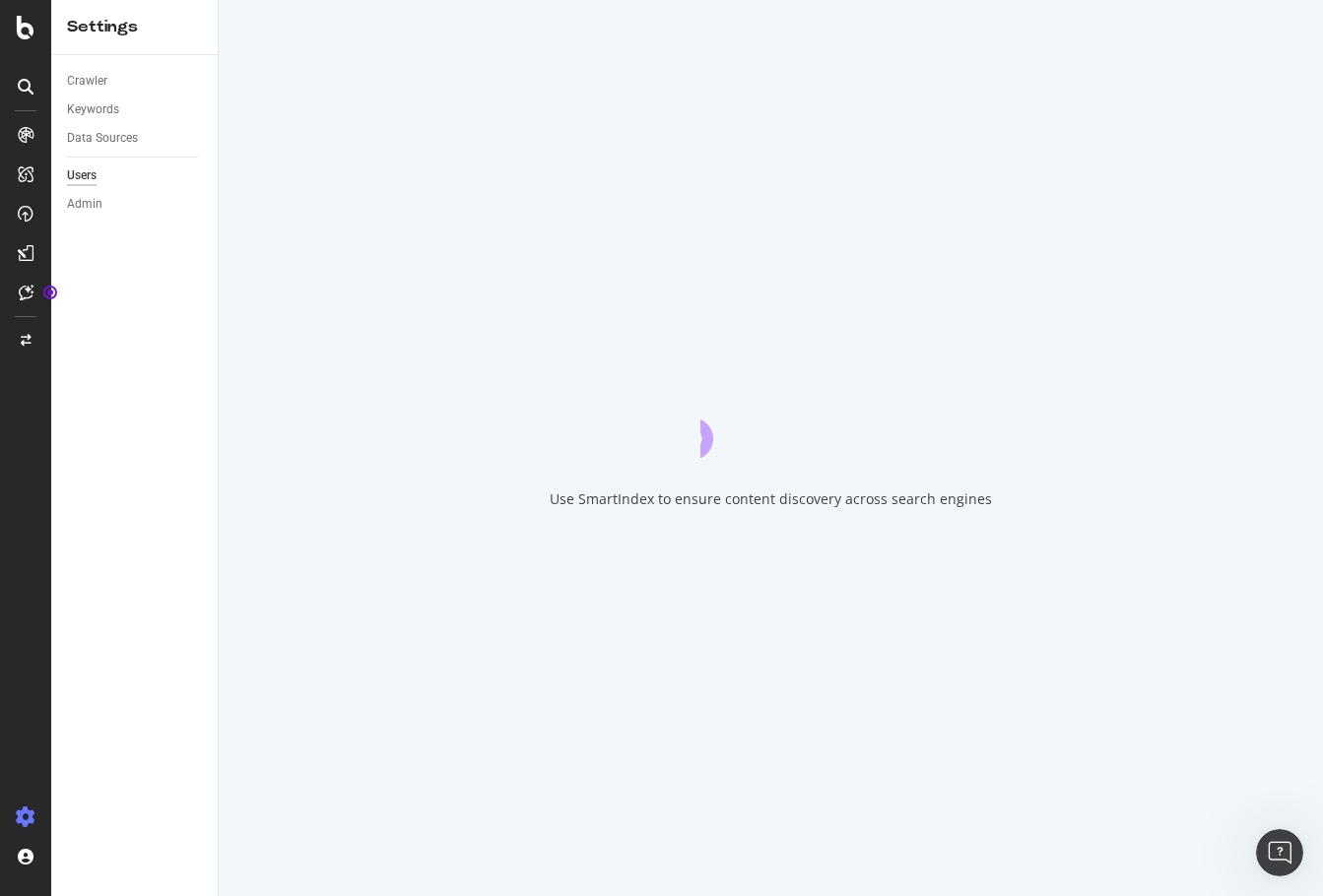 scroll, scrollTop: 0, scrollLeft: 0, axis: both 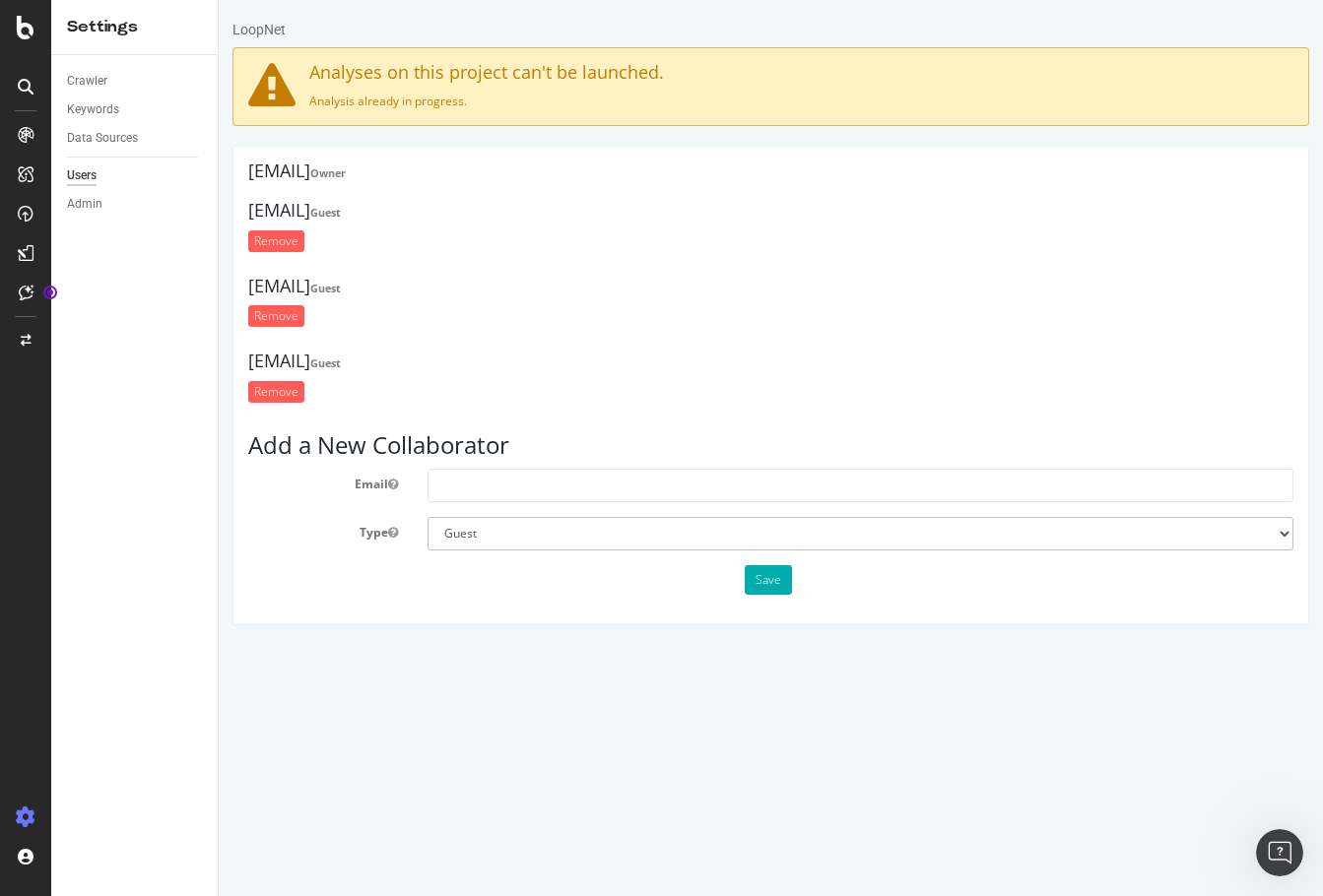 click on "Administrator Guest" at bounding box center (860, 534) 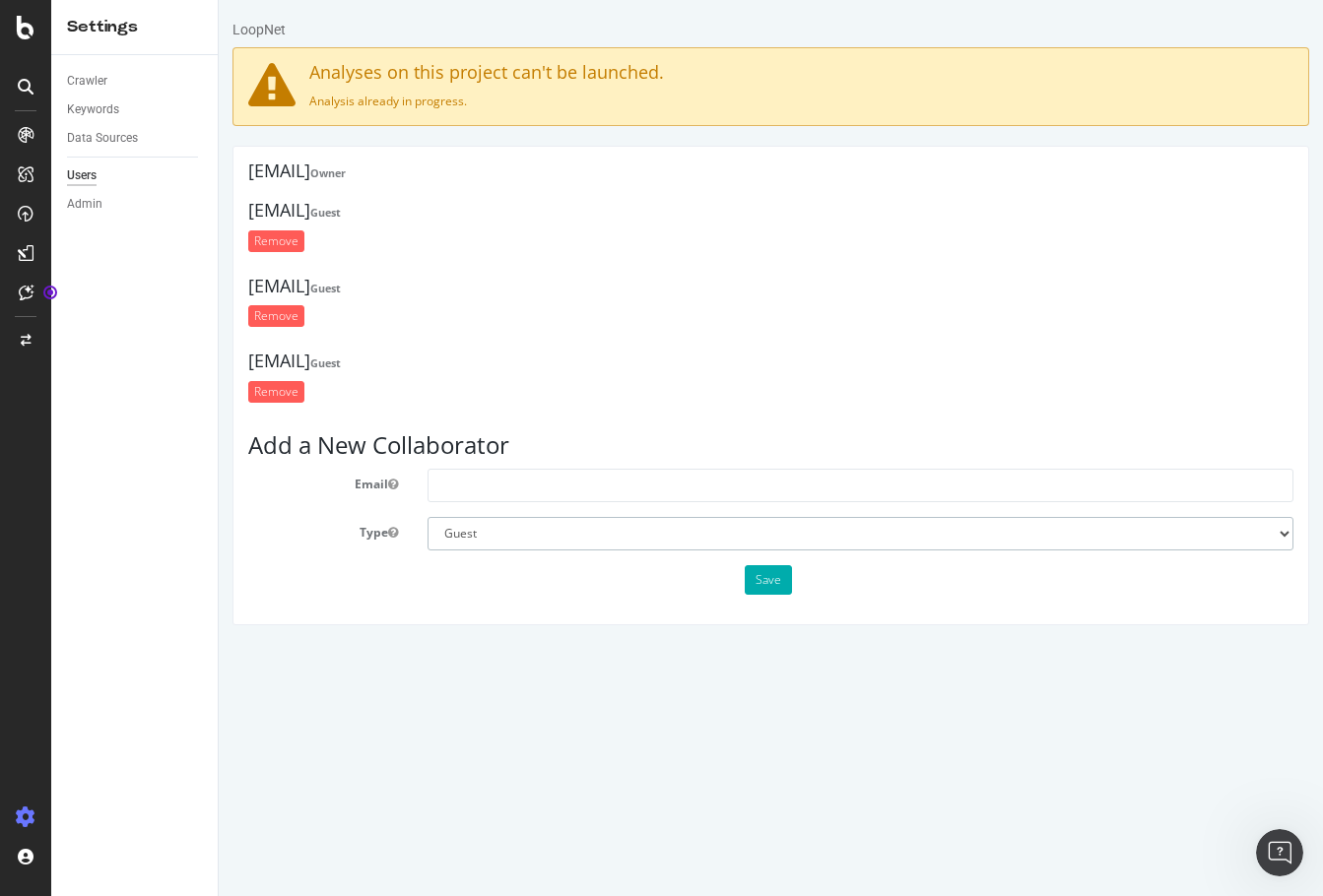select on "1" 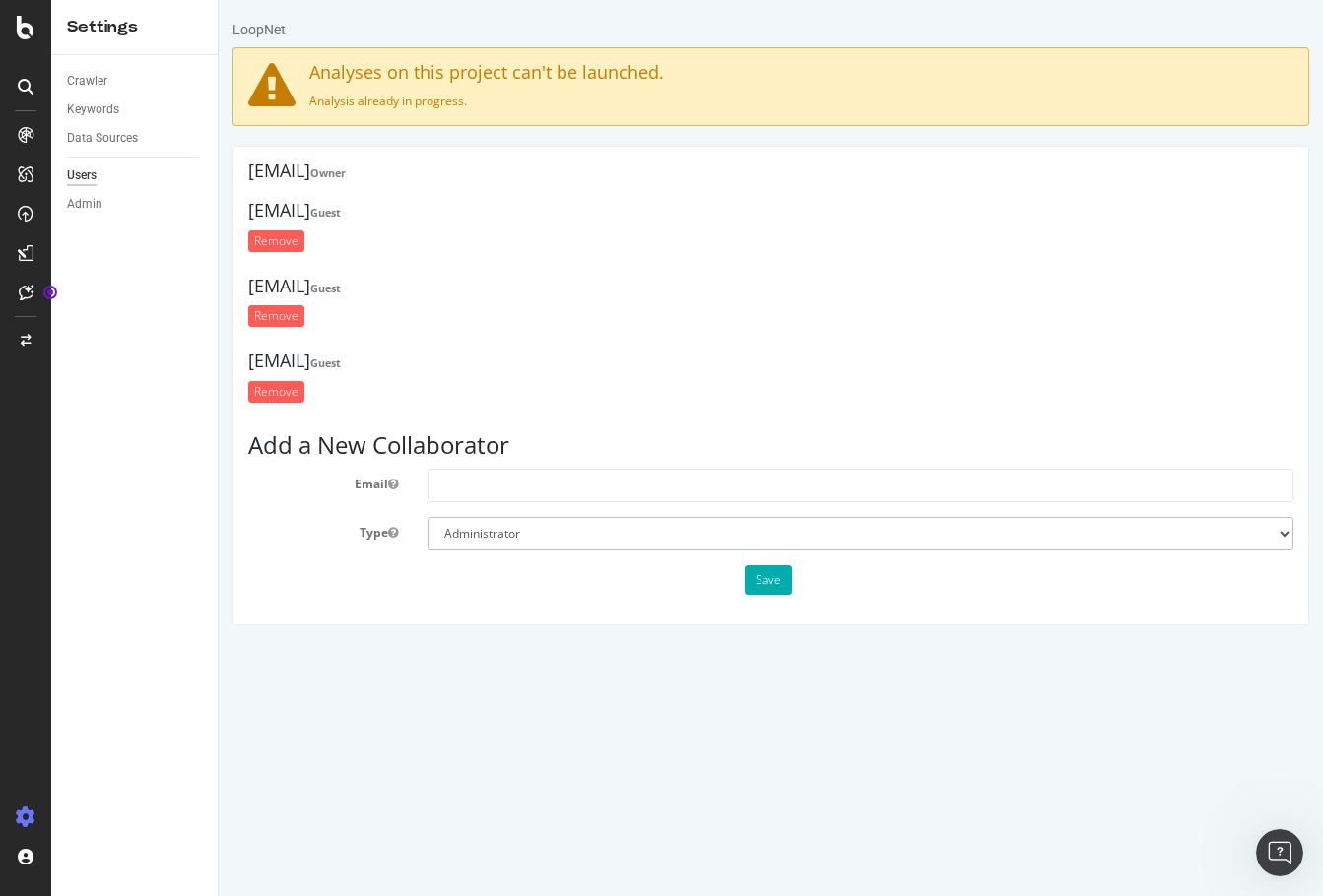 click on "Administrator Guest" at bounding box center [860, 534] 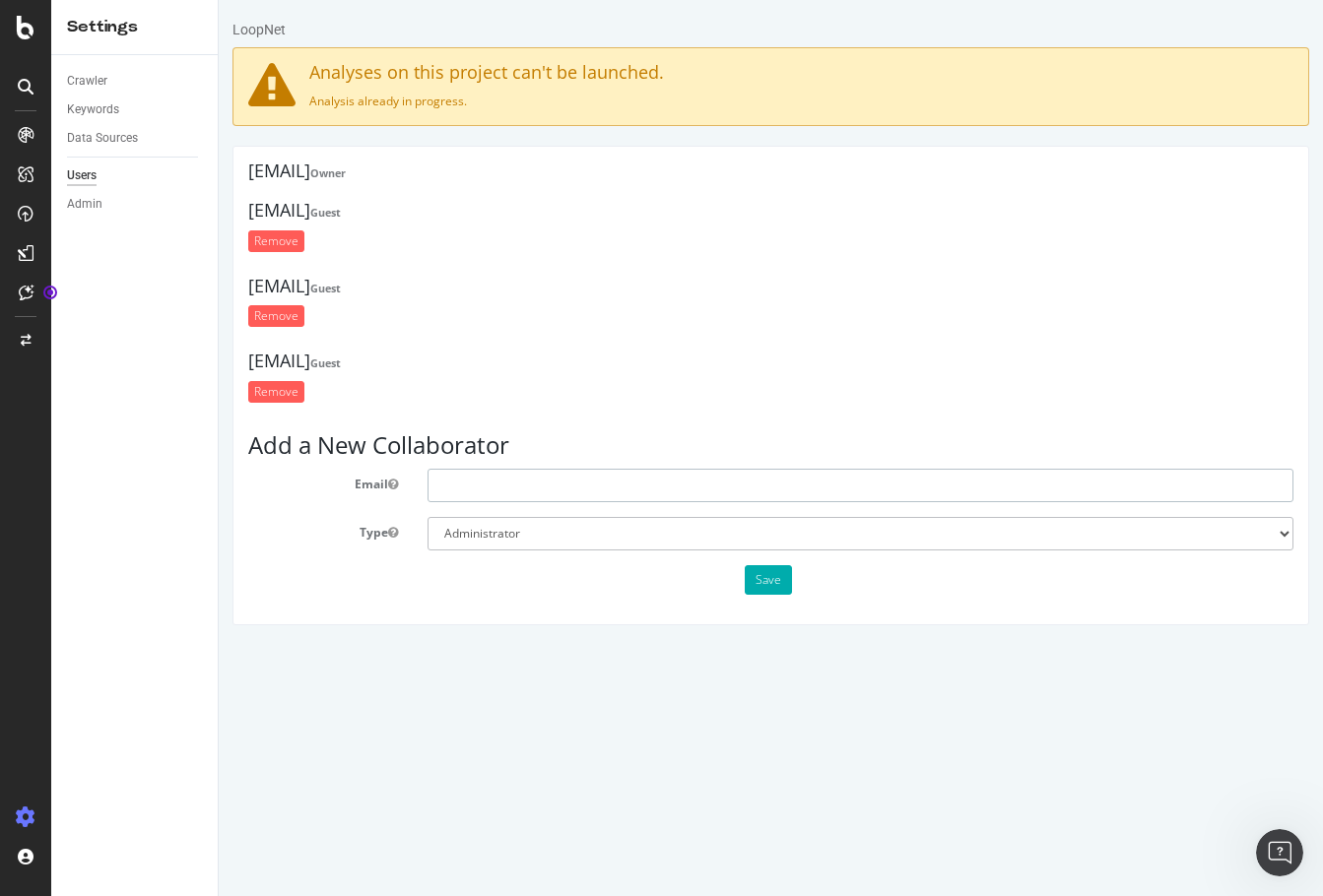 click at bounding box center (860, 485) 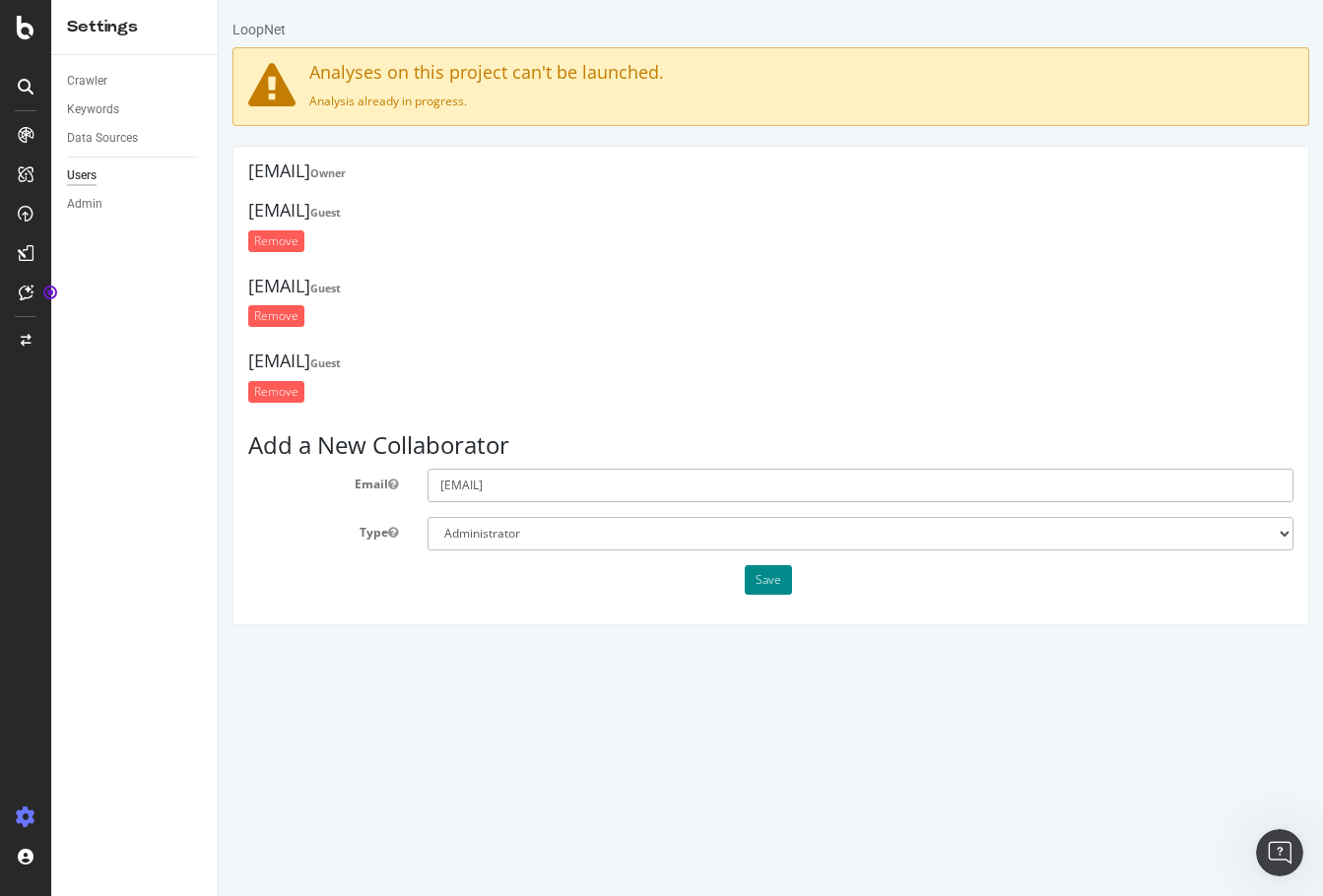 type on "[EMAIL]" 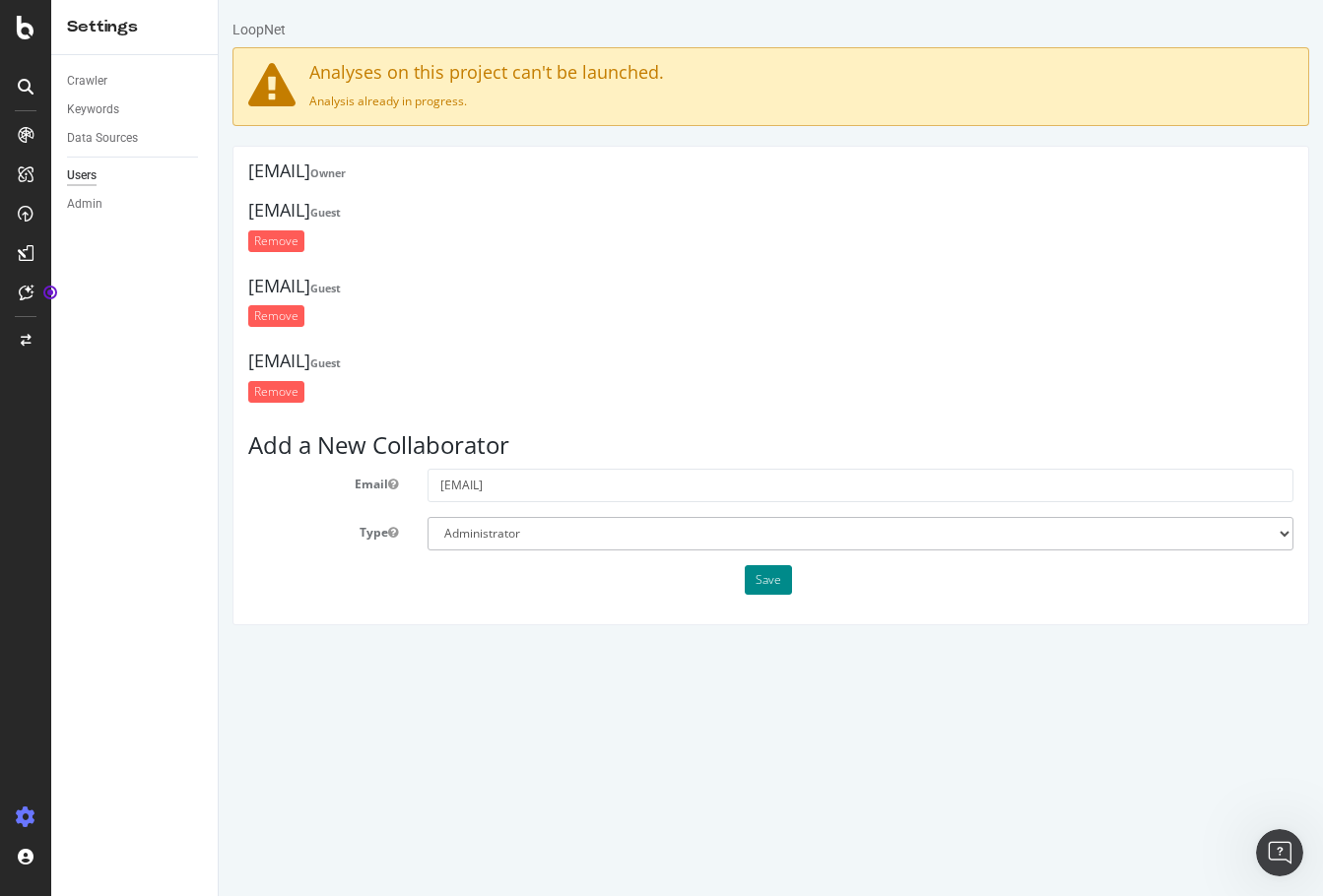 click on "Save" at bounding box center [768, 580] 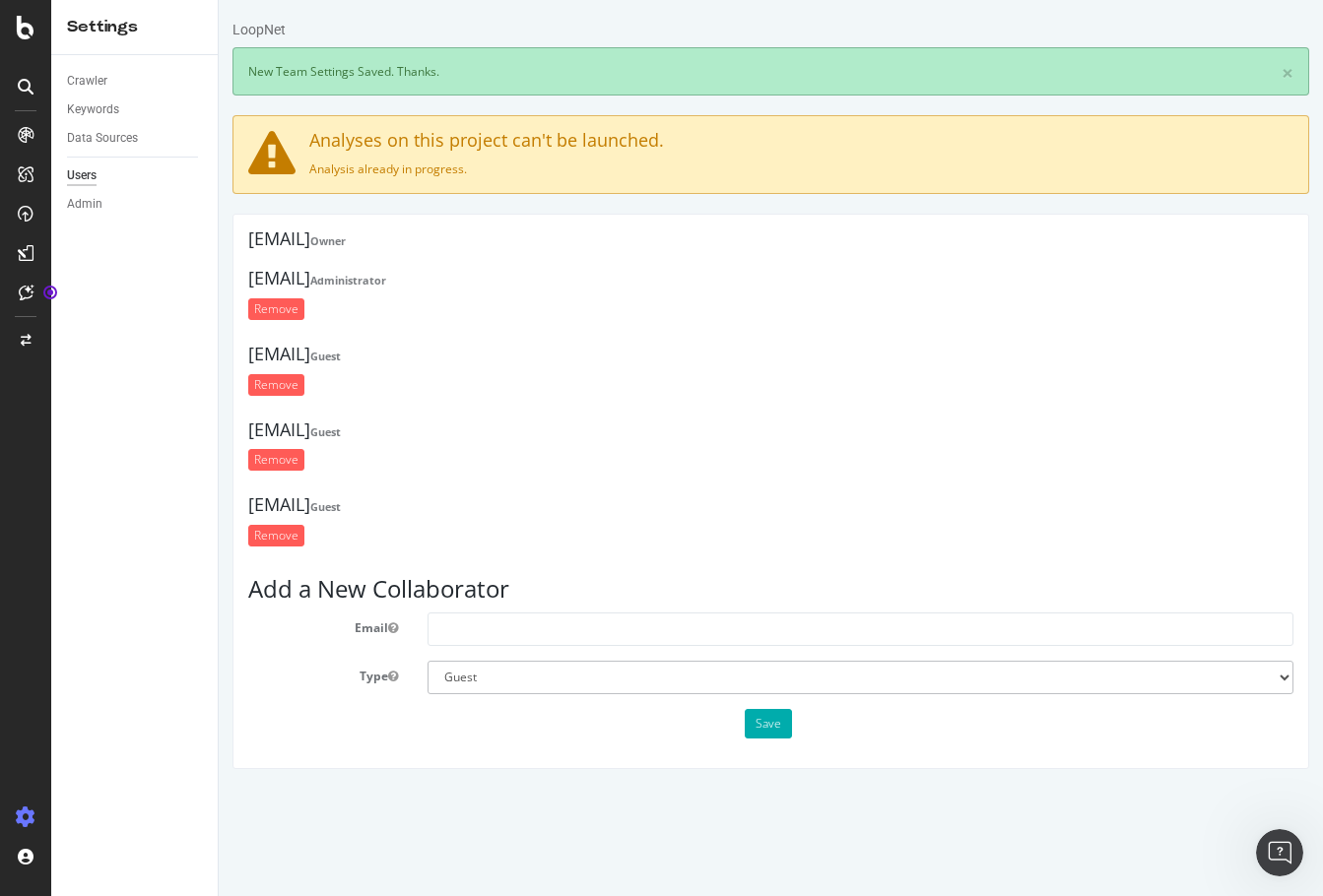 scroll, scrollTop: 0, scrollLeft: 0, axis: both 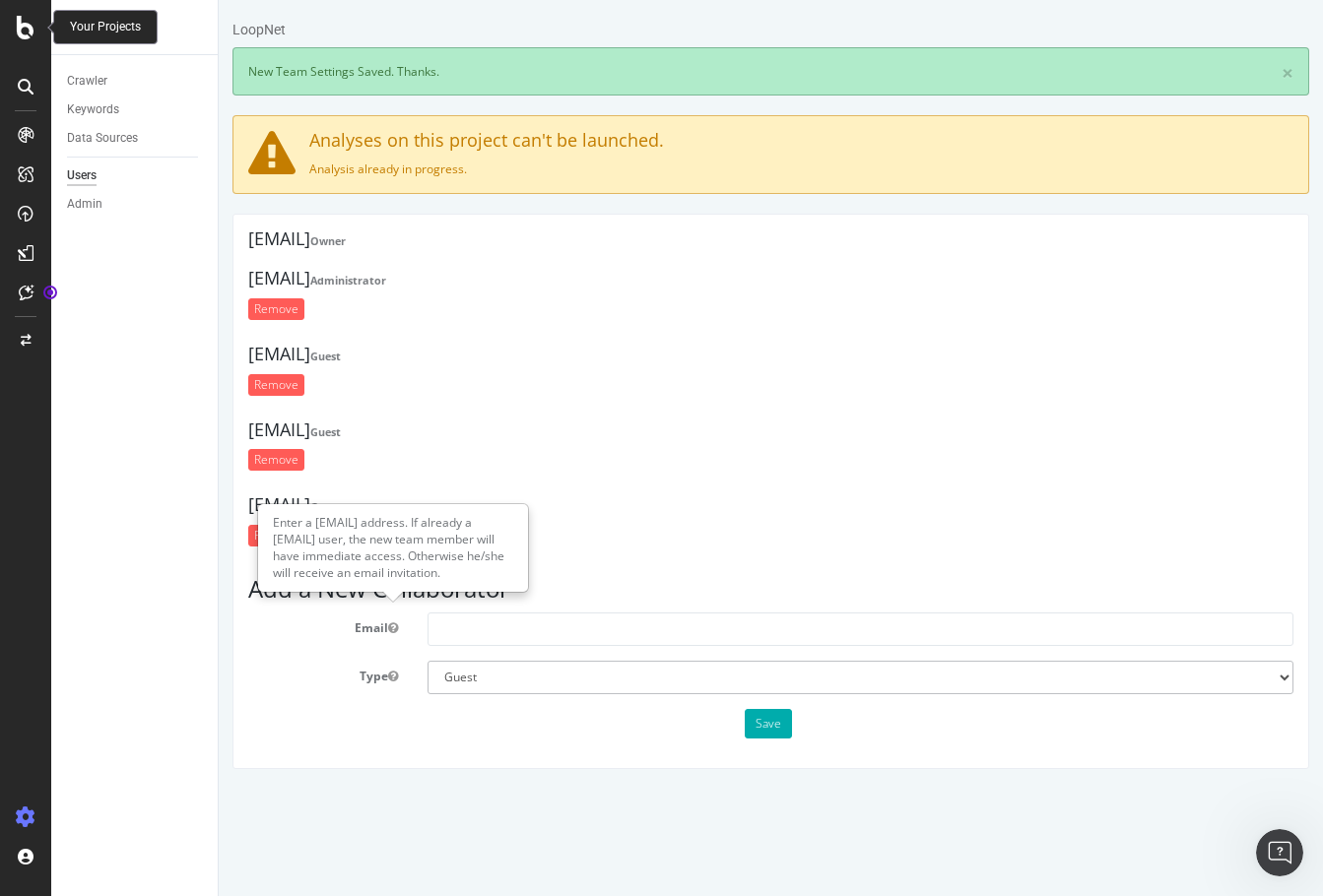 click at bounding box center [26, 28] 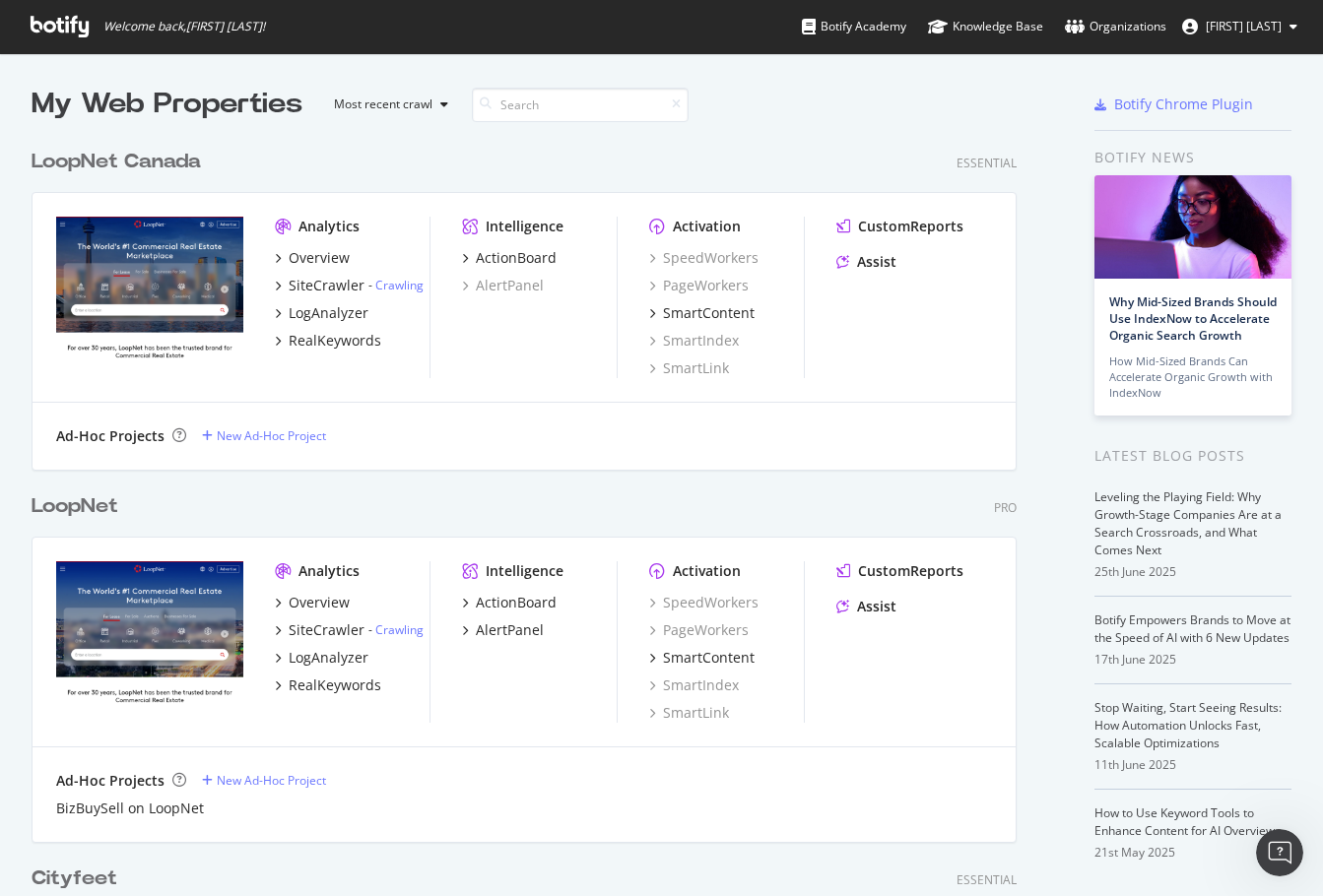 scroll, scrollTop: 16, scrollLeft: 16, axis: both 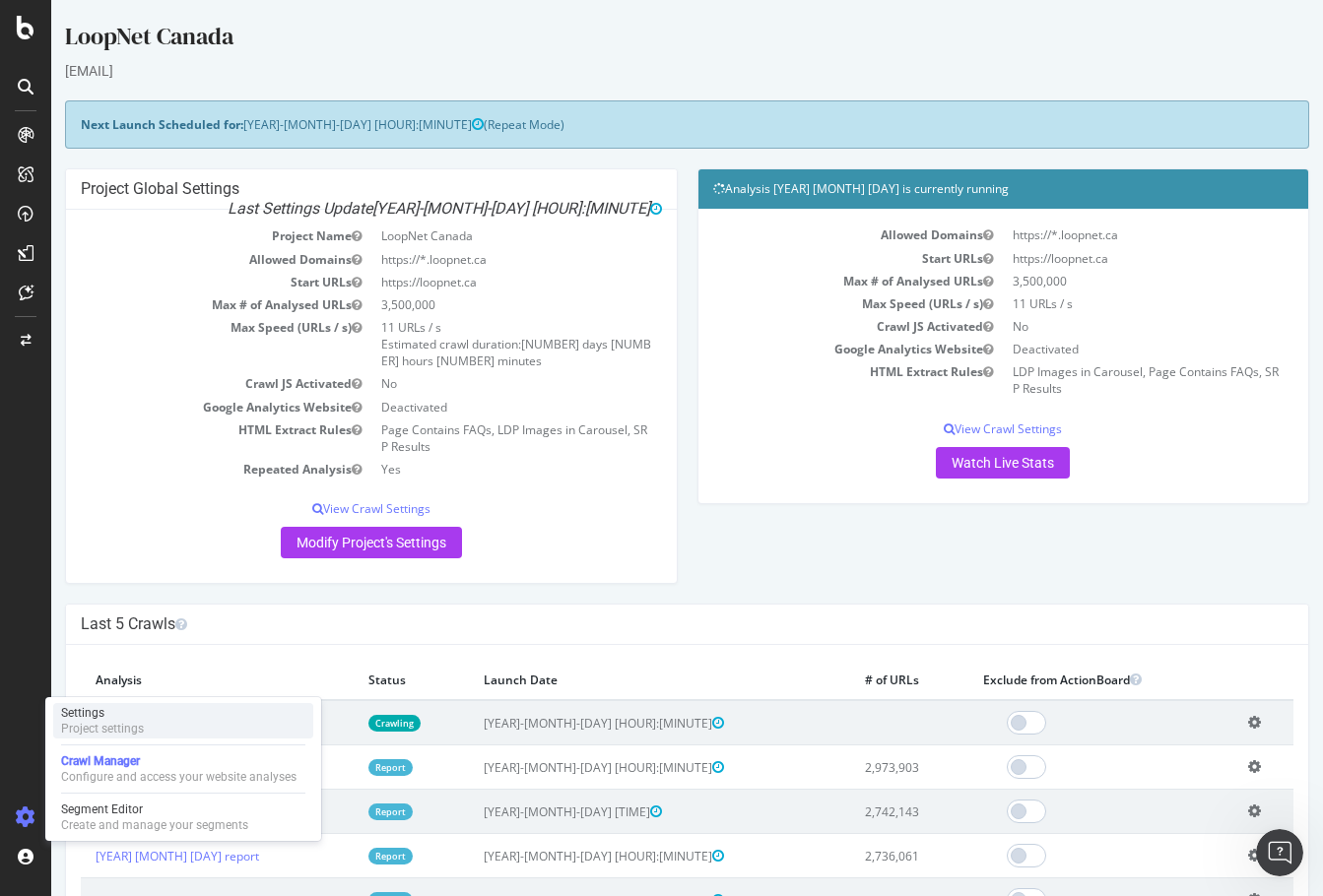 click on "Settings Project settings" at bounding box center (183, 721) 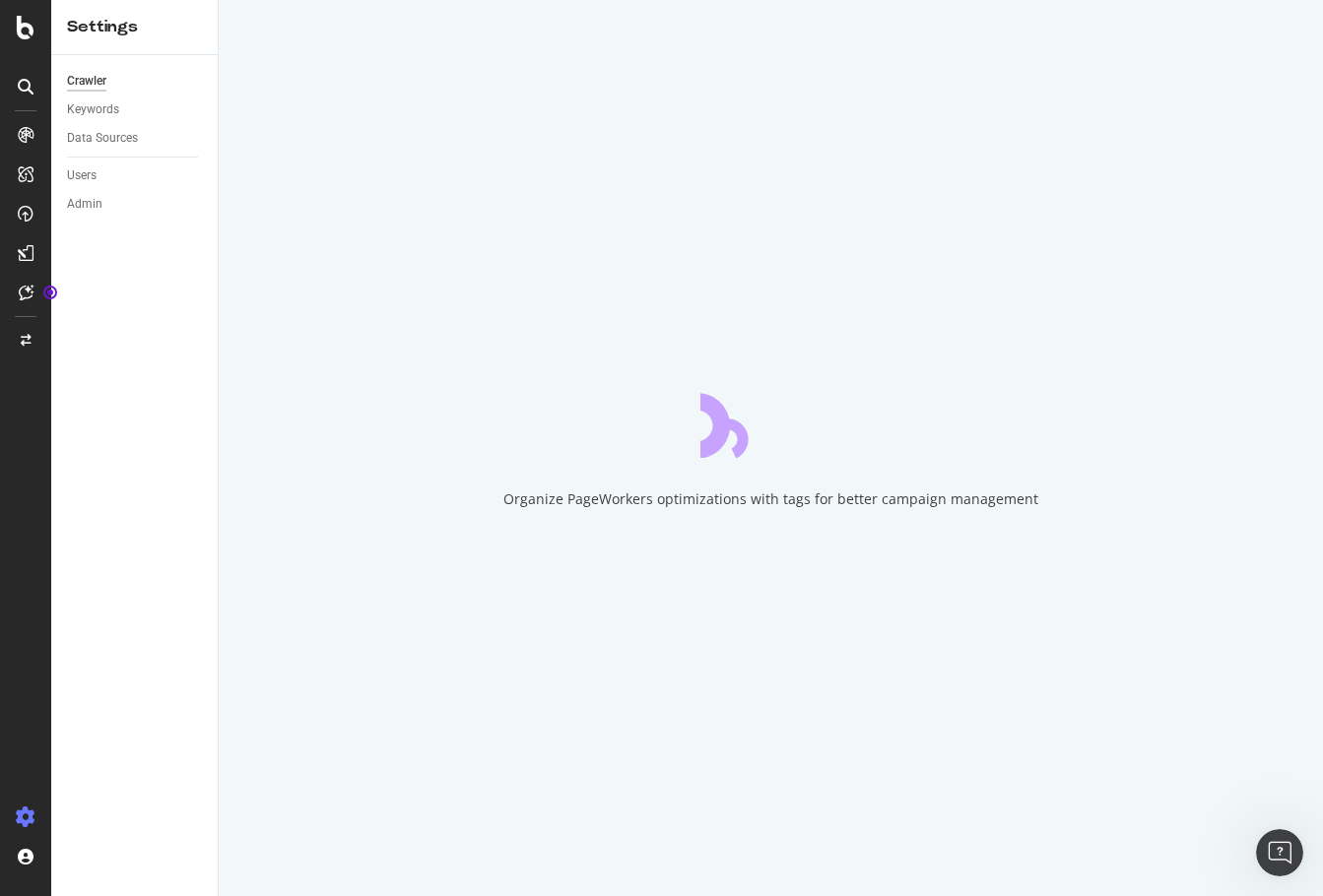 scroll, scrollTop: 0, scrollLeft: 0, axis: both 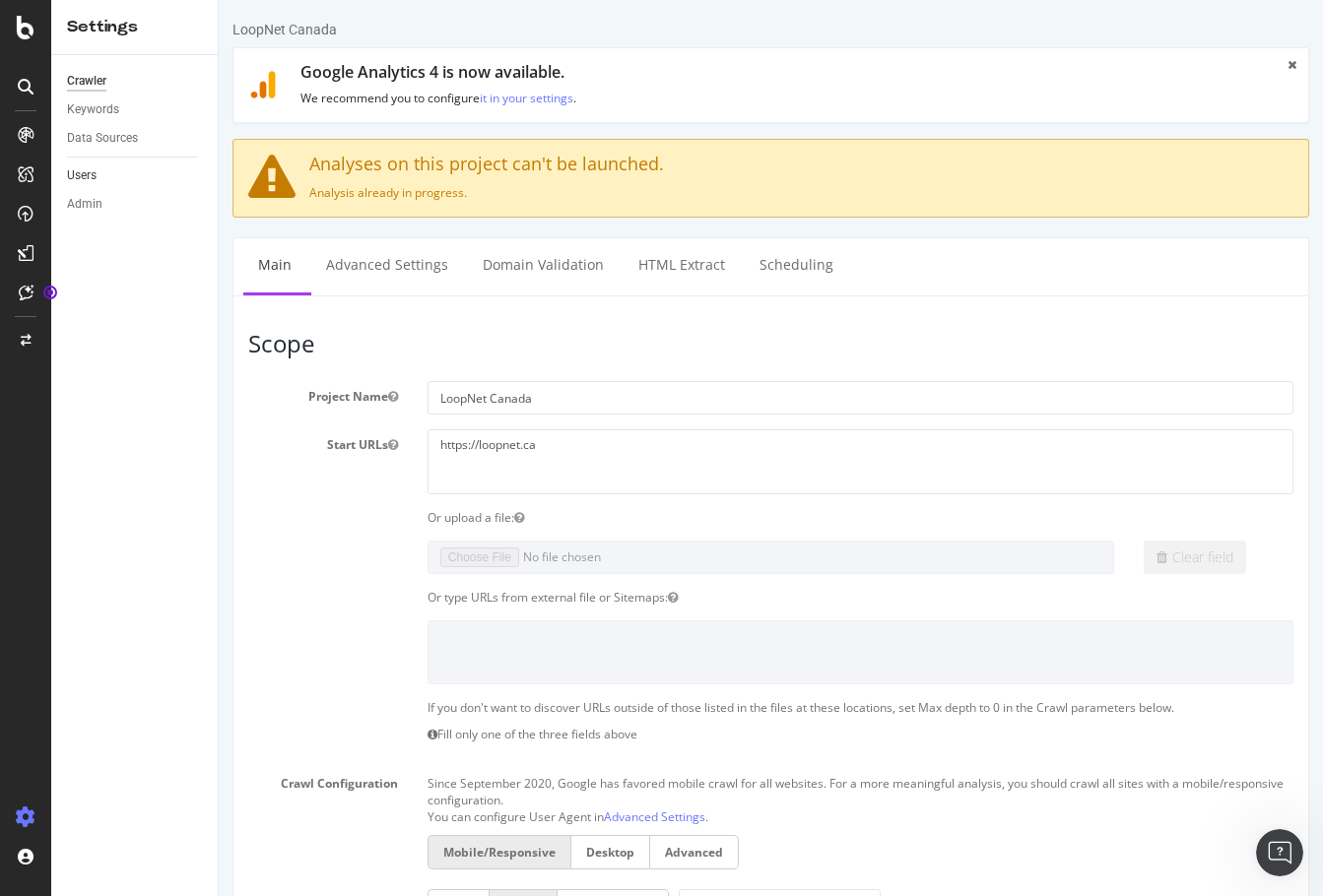 click on "Users" at bounding box center (135, 175) 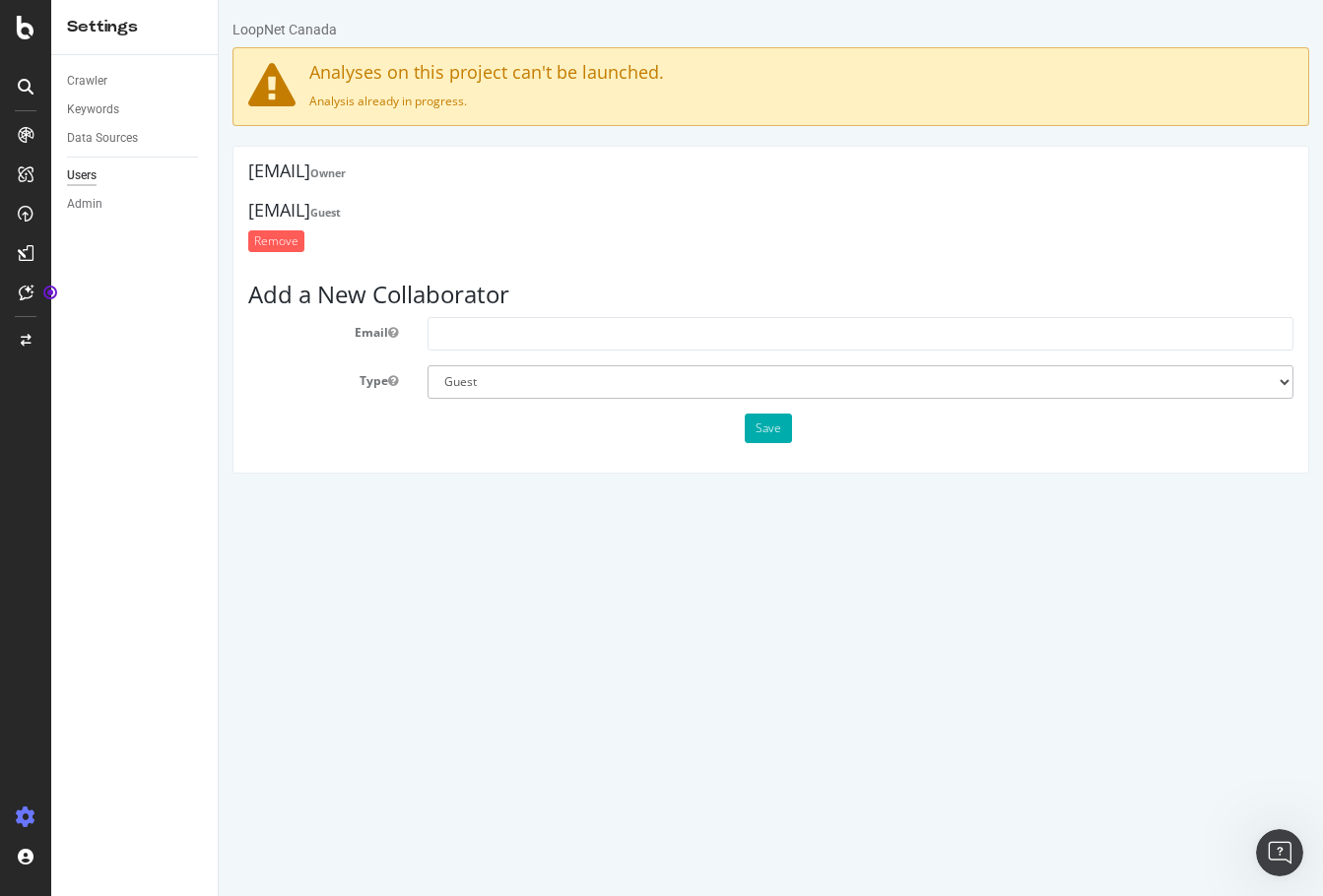 scroll, scrollTop: 0, scrollLeft: 0, axis: both 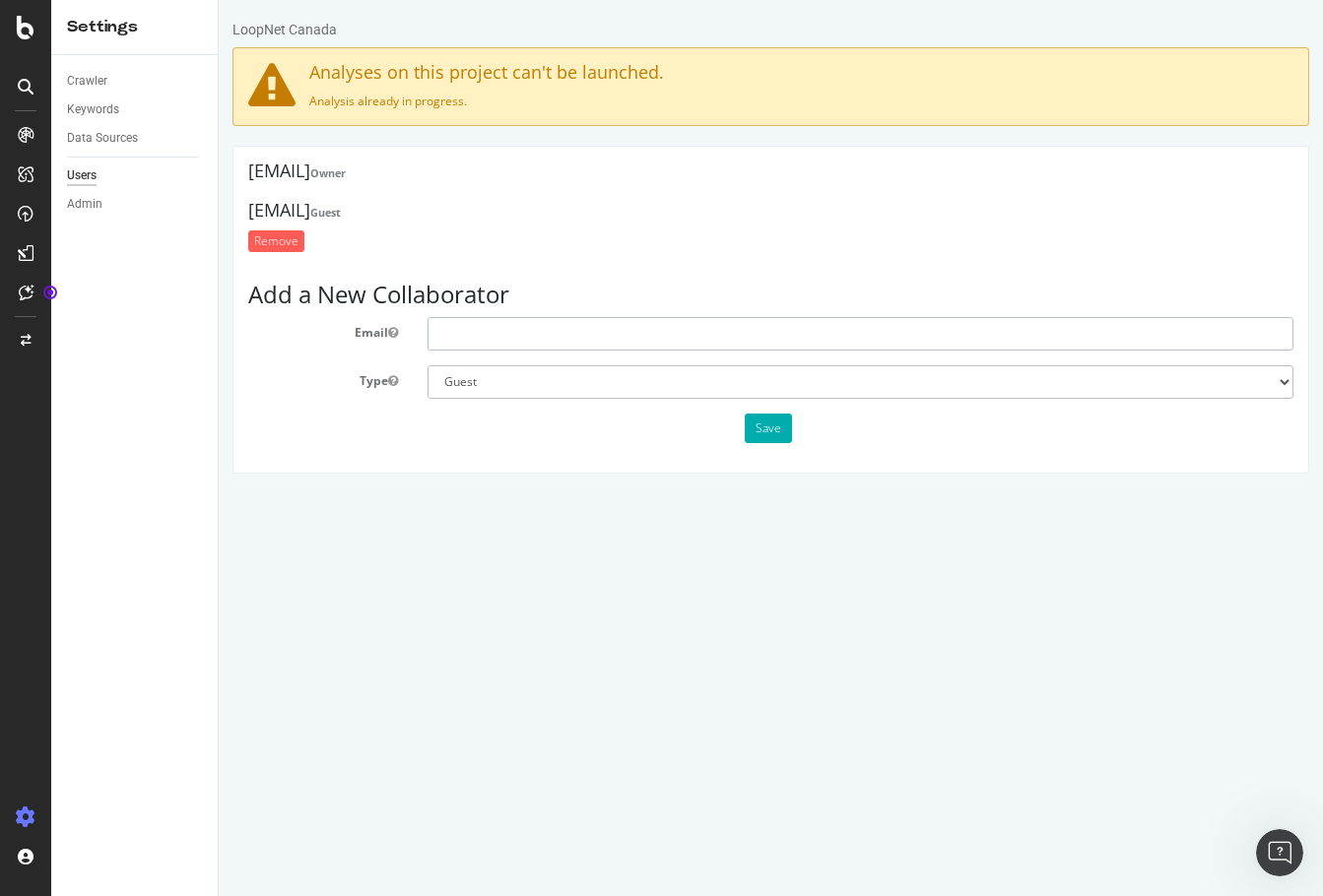 click at bounding box center (860, 334) 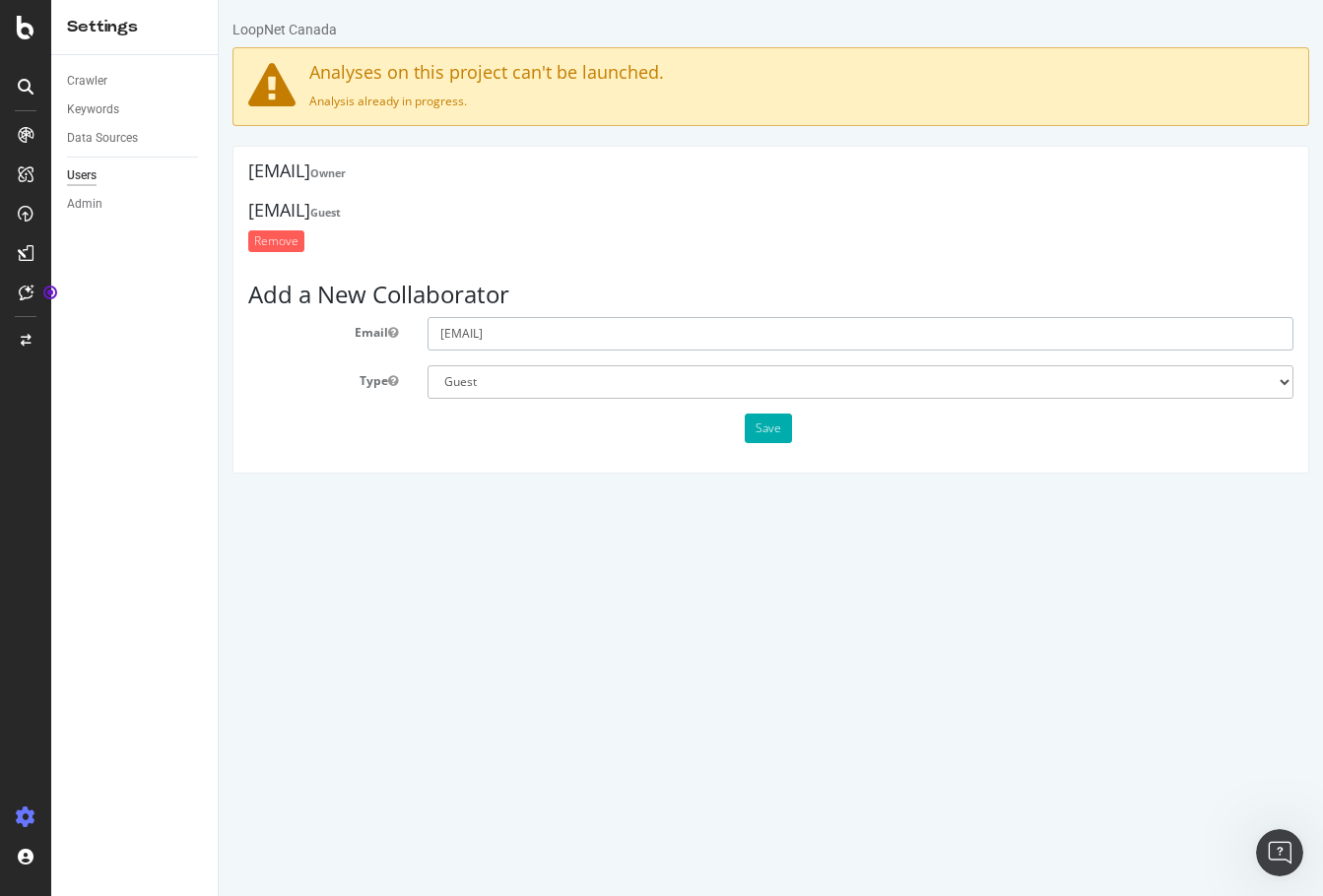 type on "[EMAIL]" 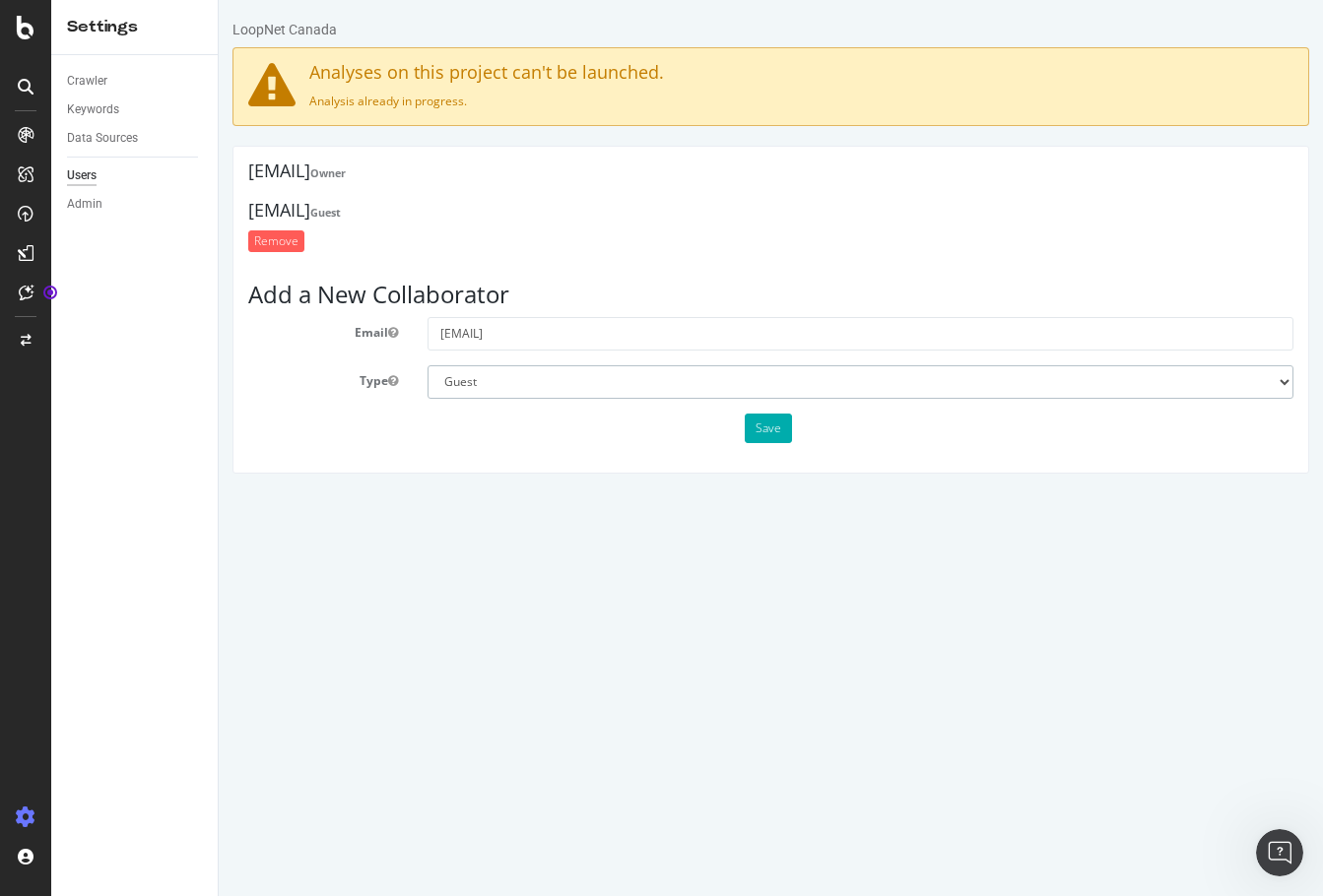 click on "Administrator Guest" at bounding box center (860, 382) 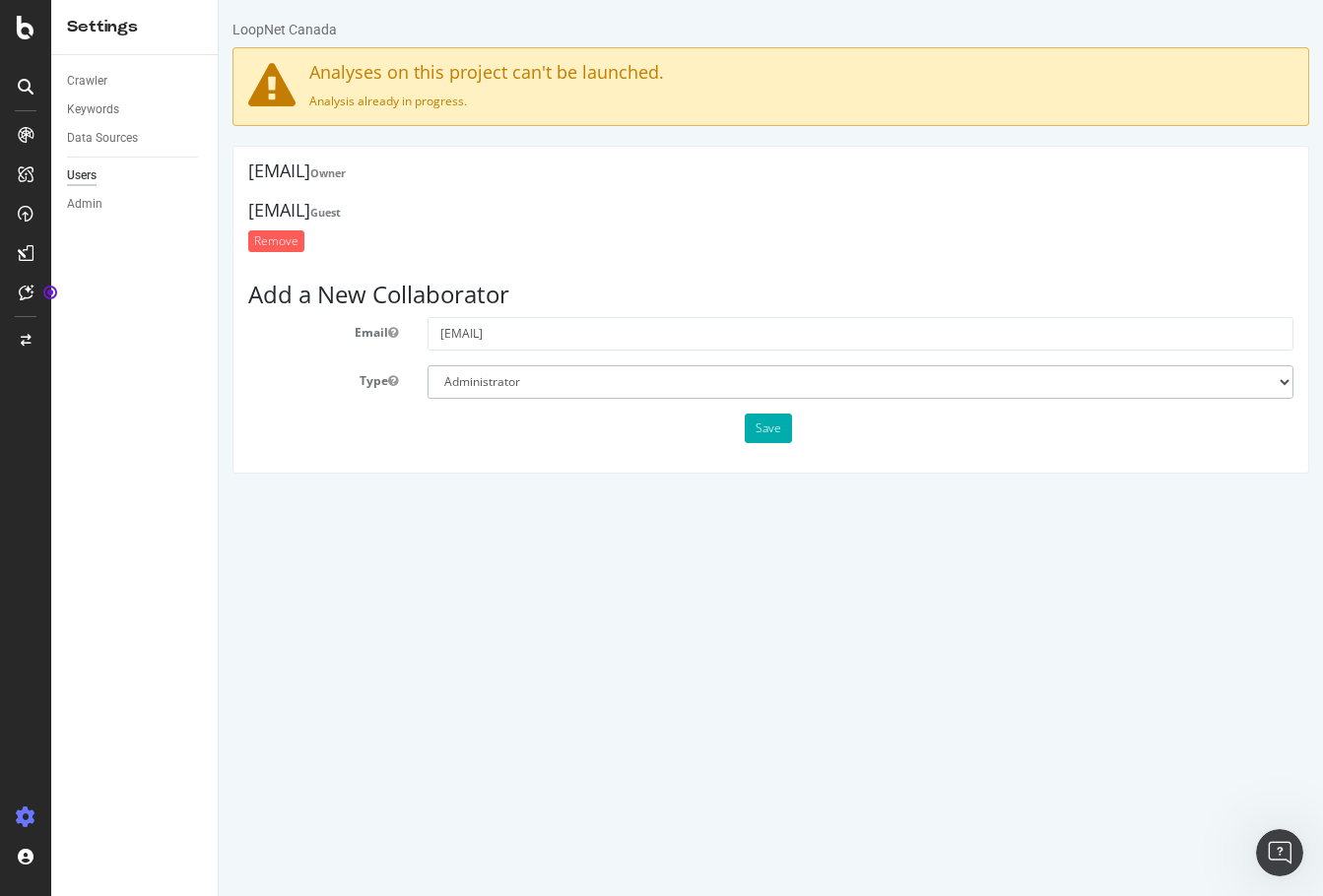 click on "Administrator Guest" at bounding box center [860, 382] 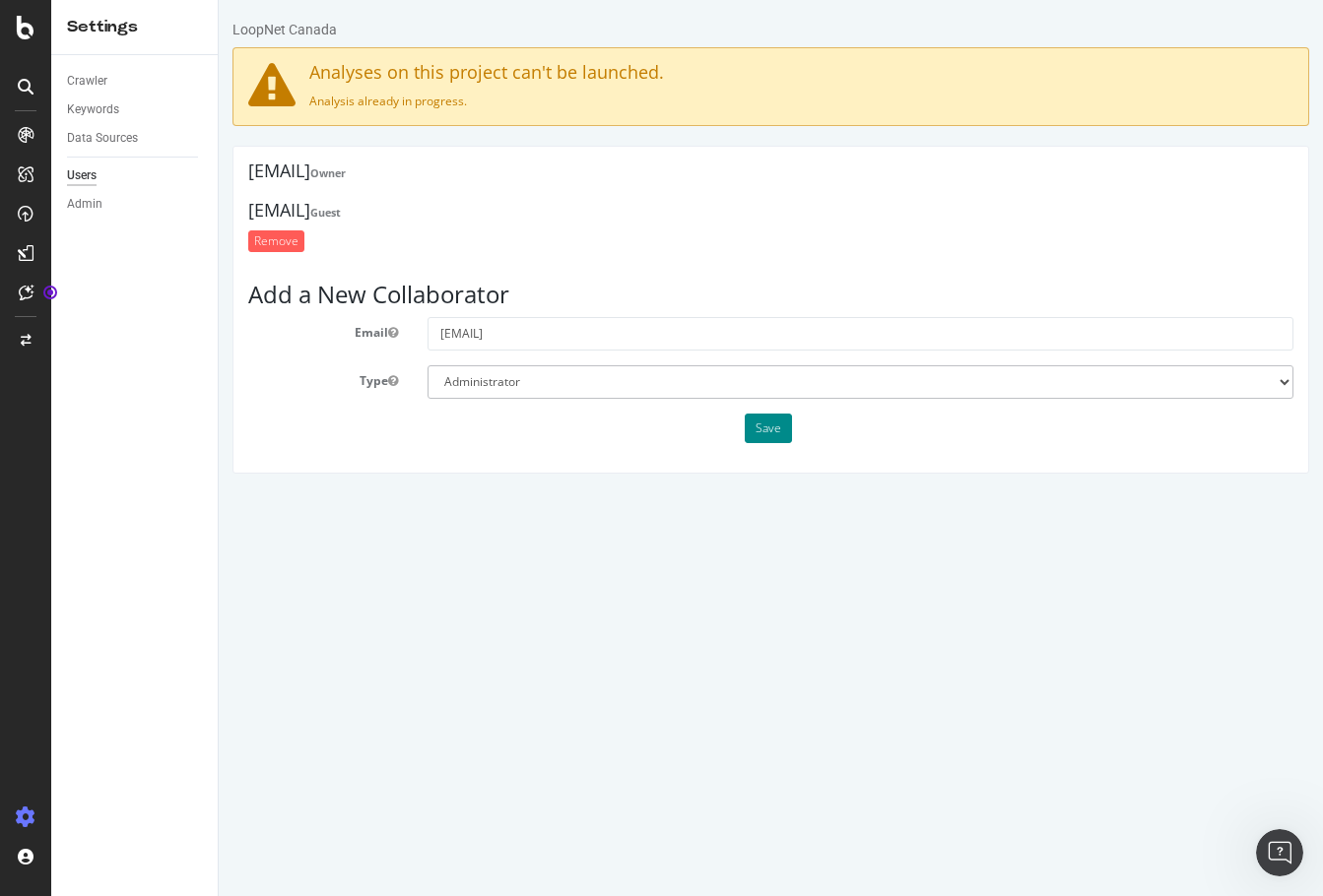 click on "Save" at bounding box center [768, 428] 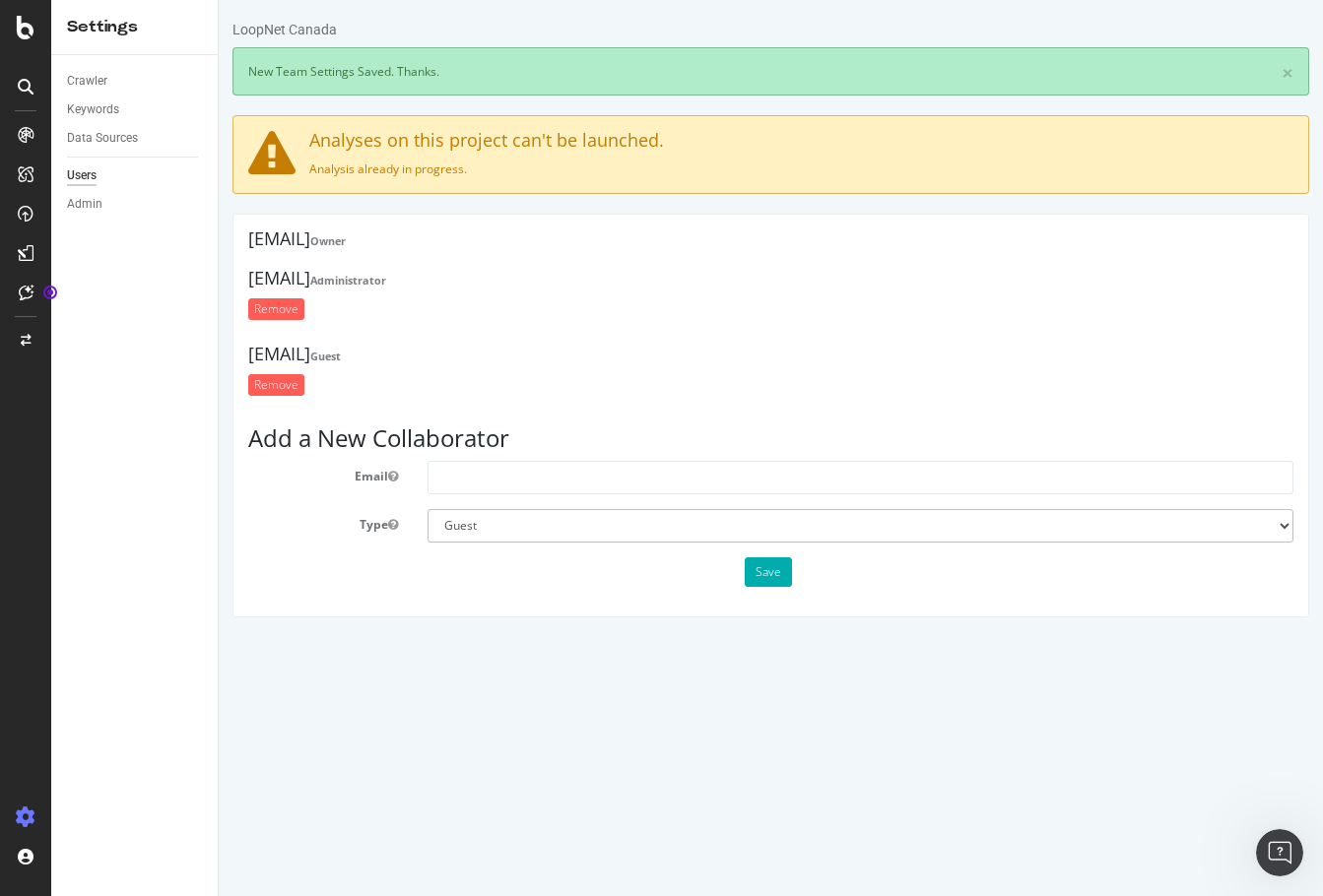 scroll, scrollTop: 0, scrollLeft: 0, axis: both 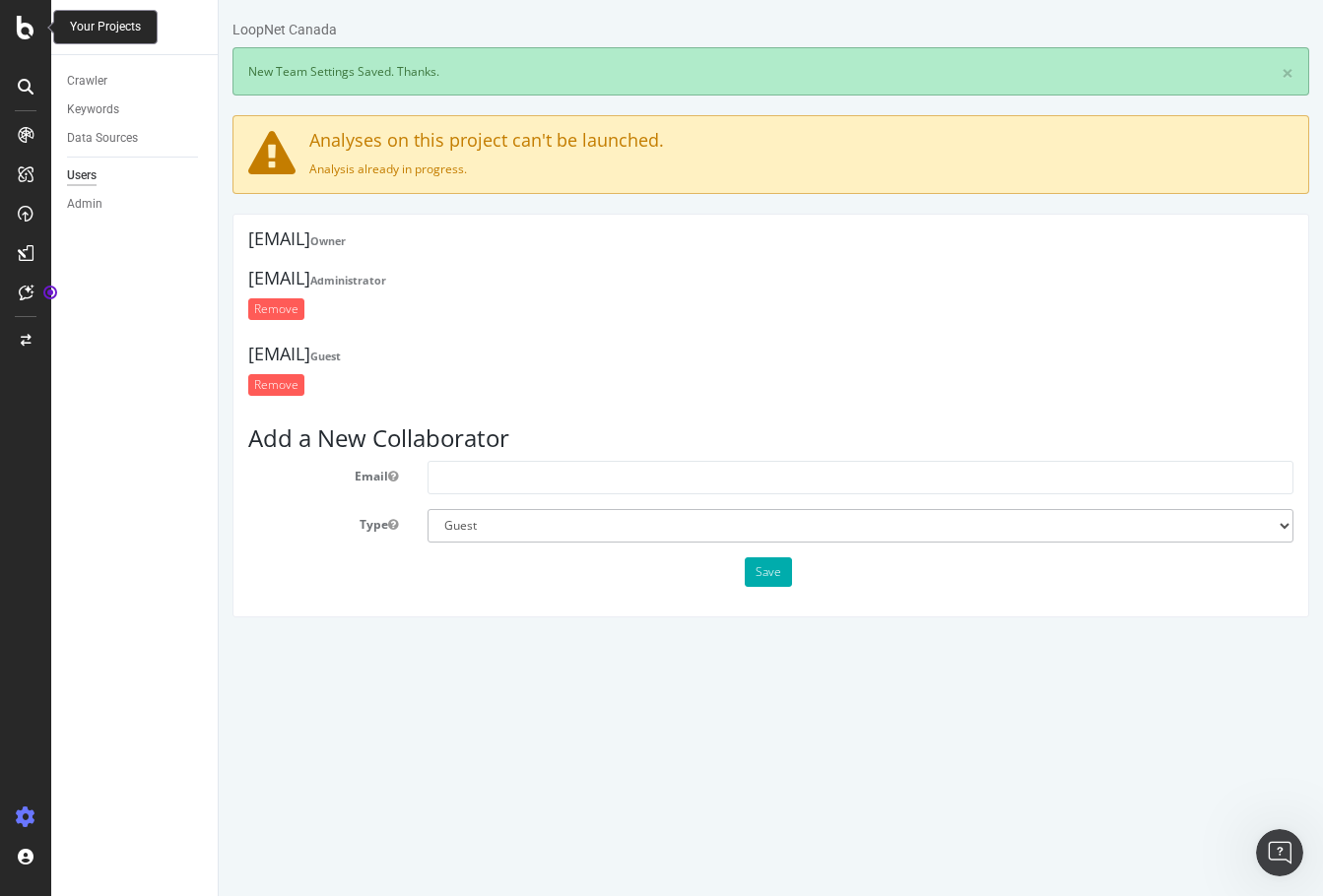 click at bounding box center (26, 28) 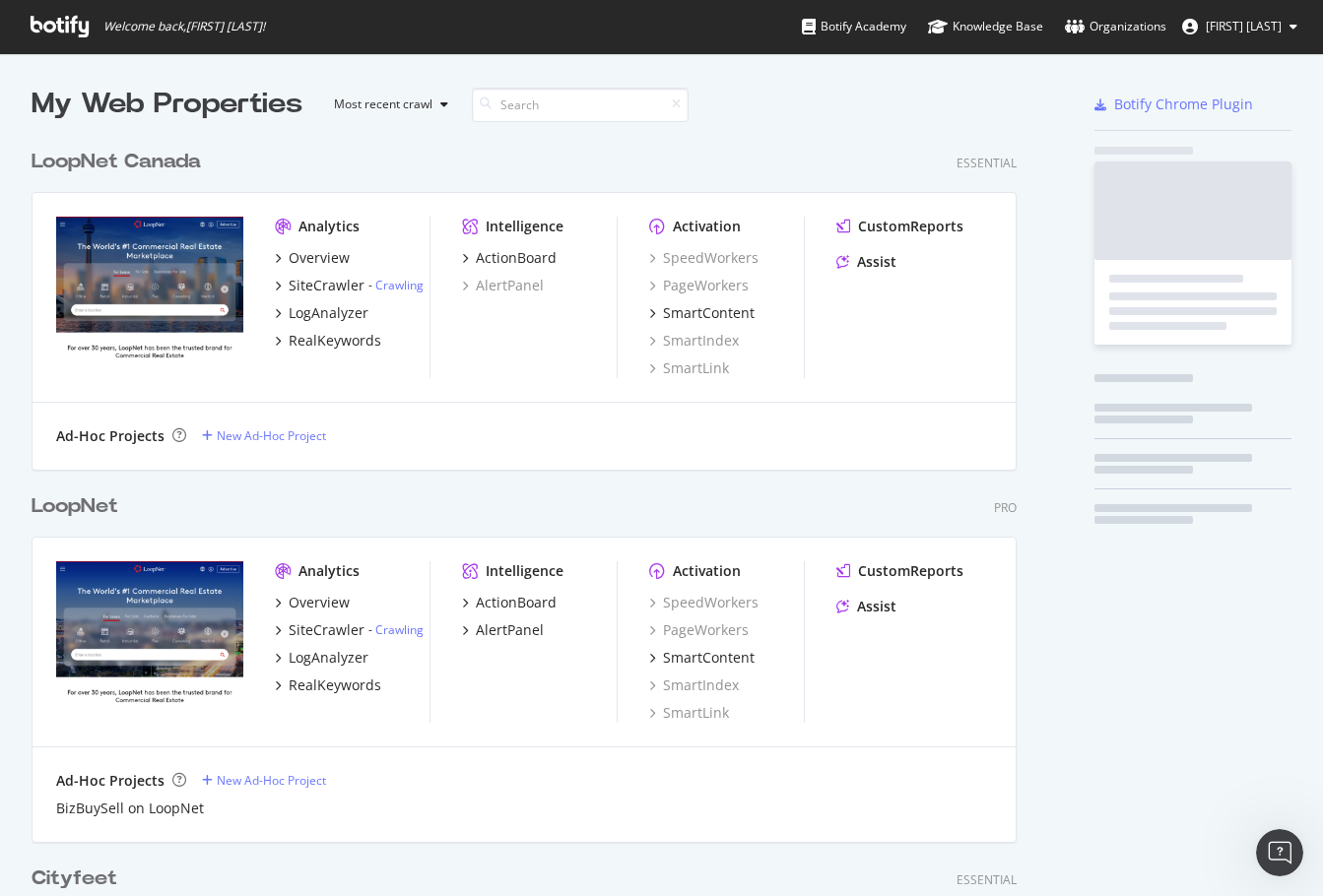 scroll, scrollTop: 16, scrollLeft: 16, axis: both 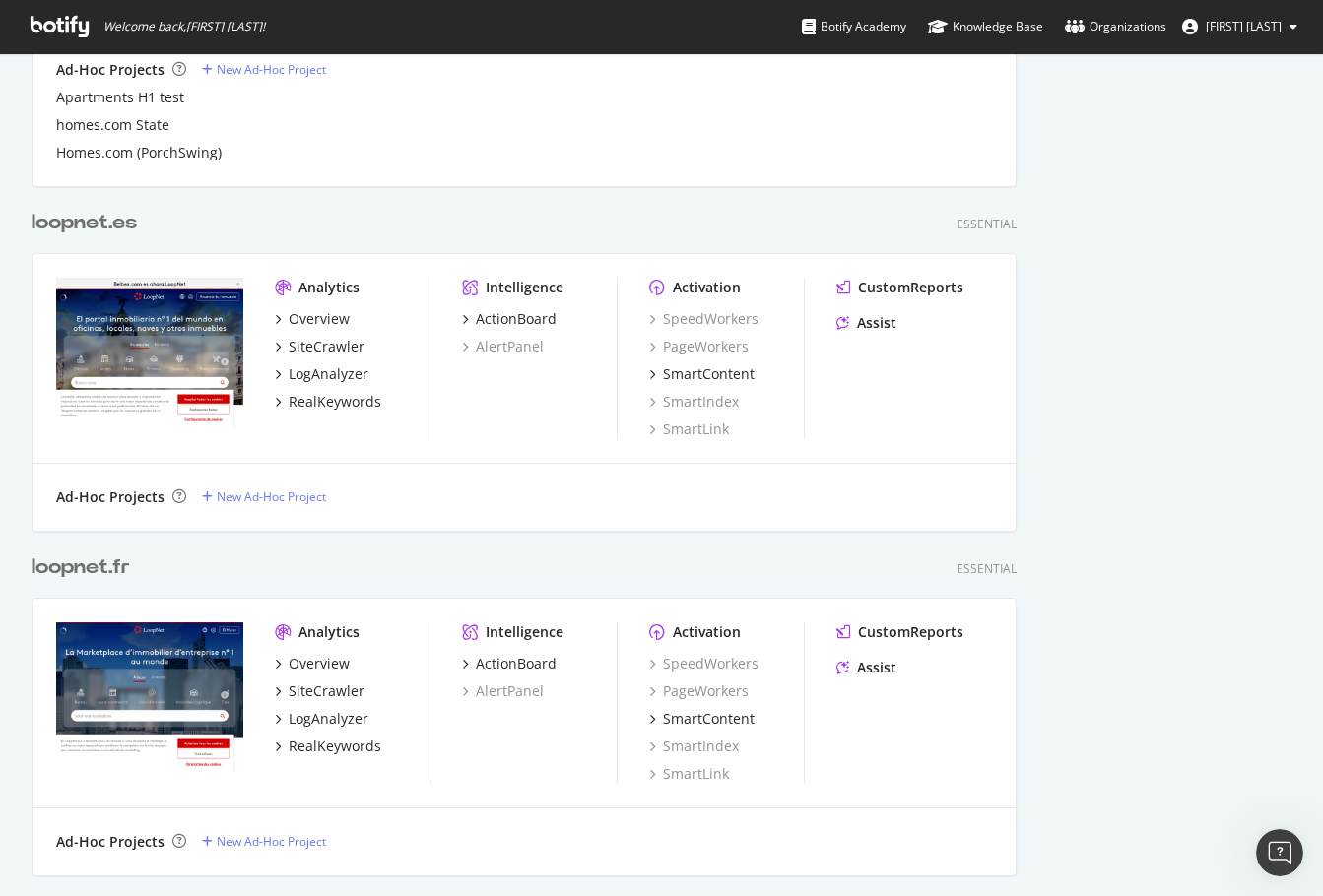 click on "loopnet.es" at bounding box center (84, 223) 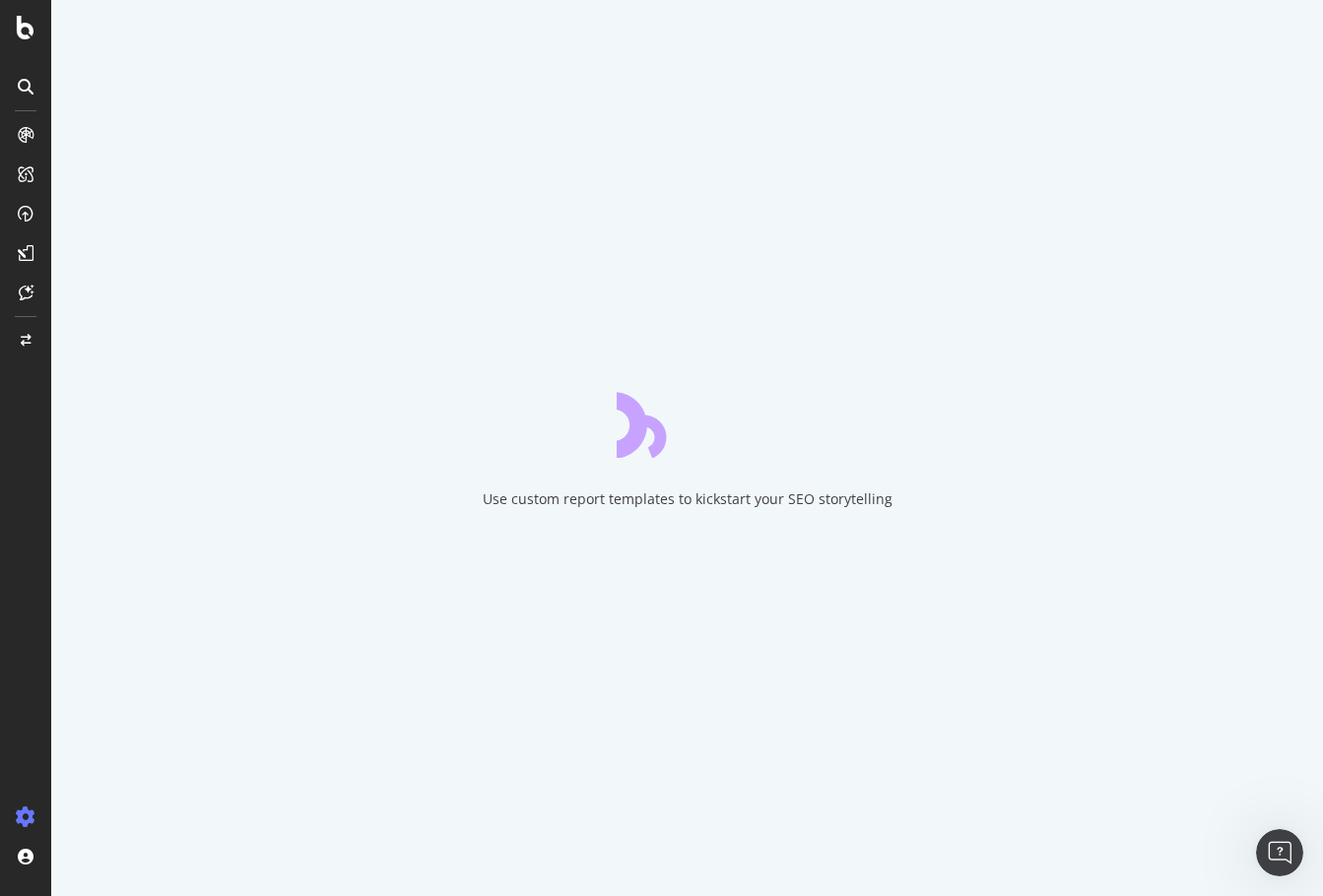 scroll, scrollTop: 0, scrollLeft: 0, axis: both 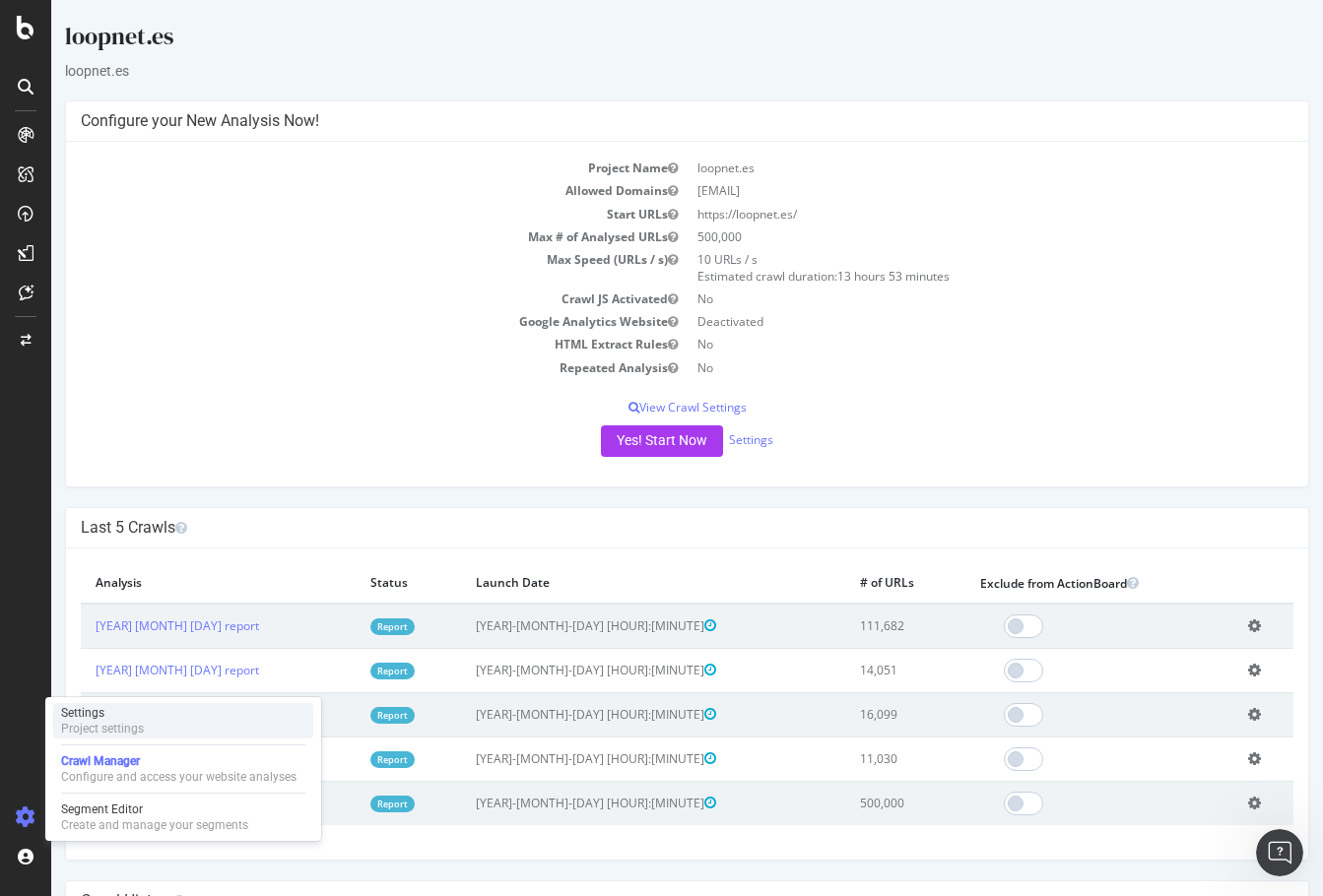 click on "Project settings" at bounding box center (102, 729) 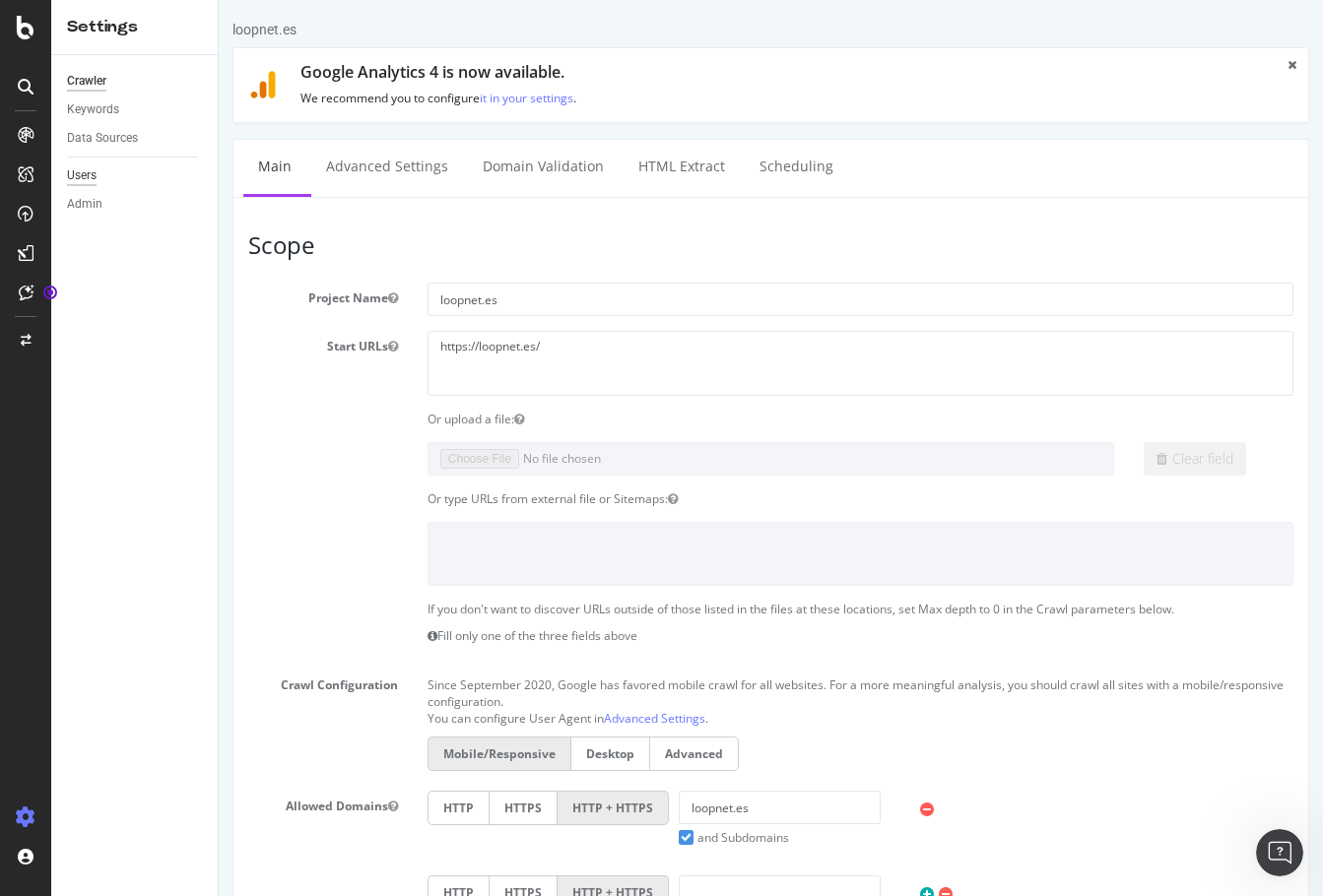 scroll, scrollTop: 0, scrollLeft: 0, axis: both 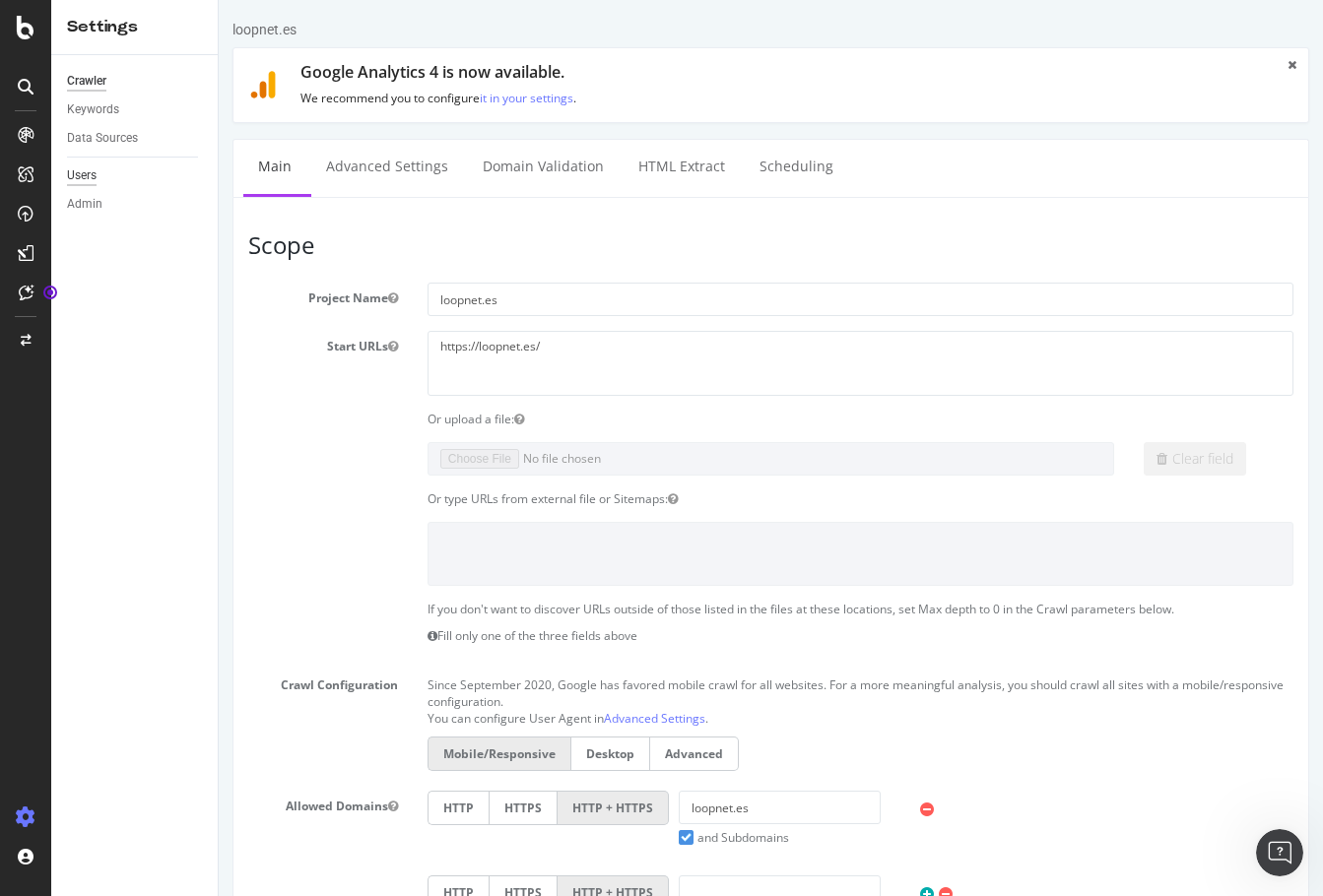 click on "Users" at bounding box center (82, 175) 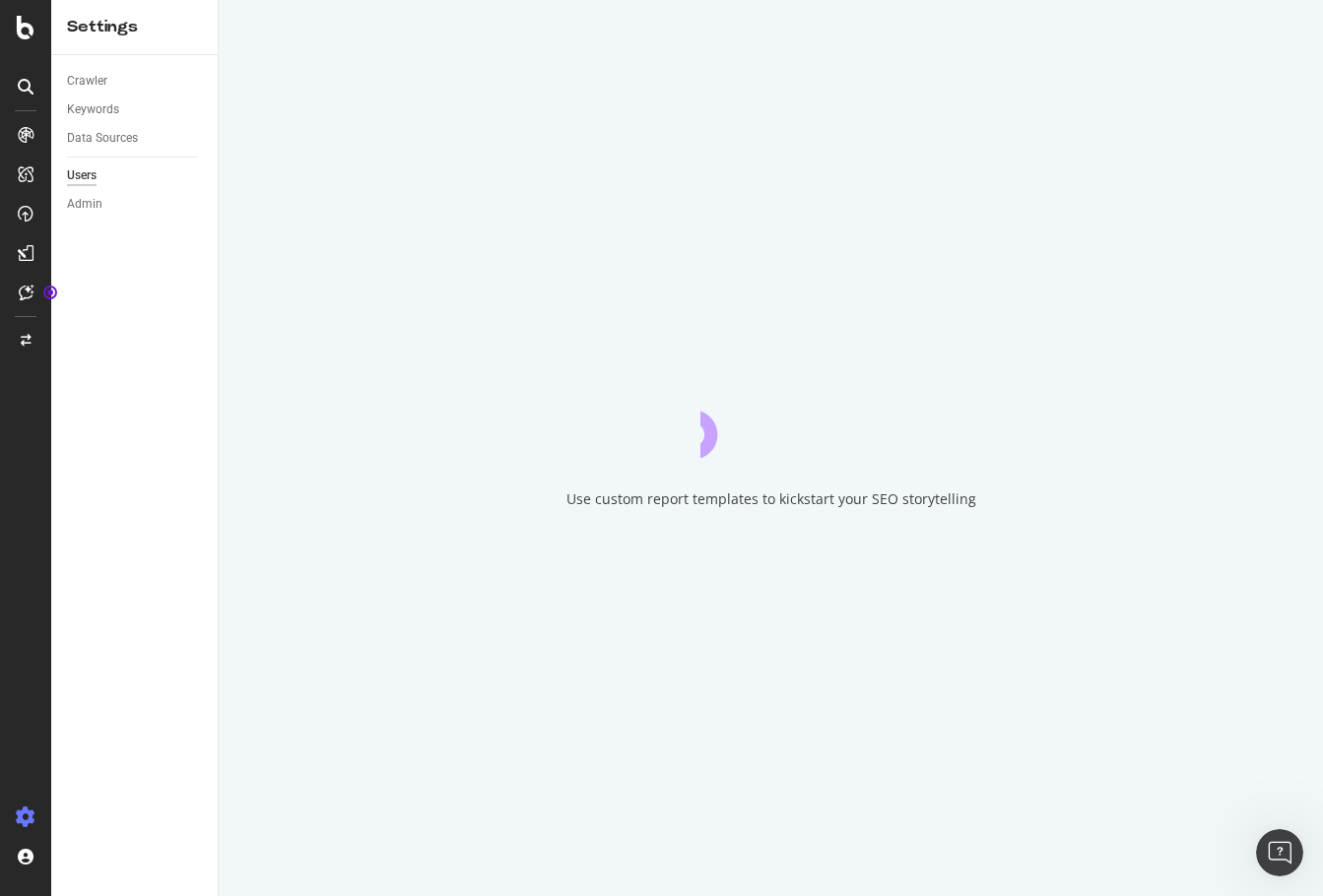scroll, scrollTop: 0, scrollLeft: 0, axis: both 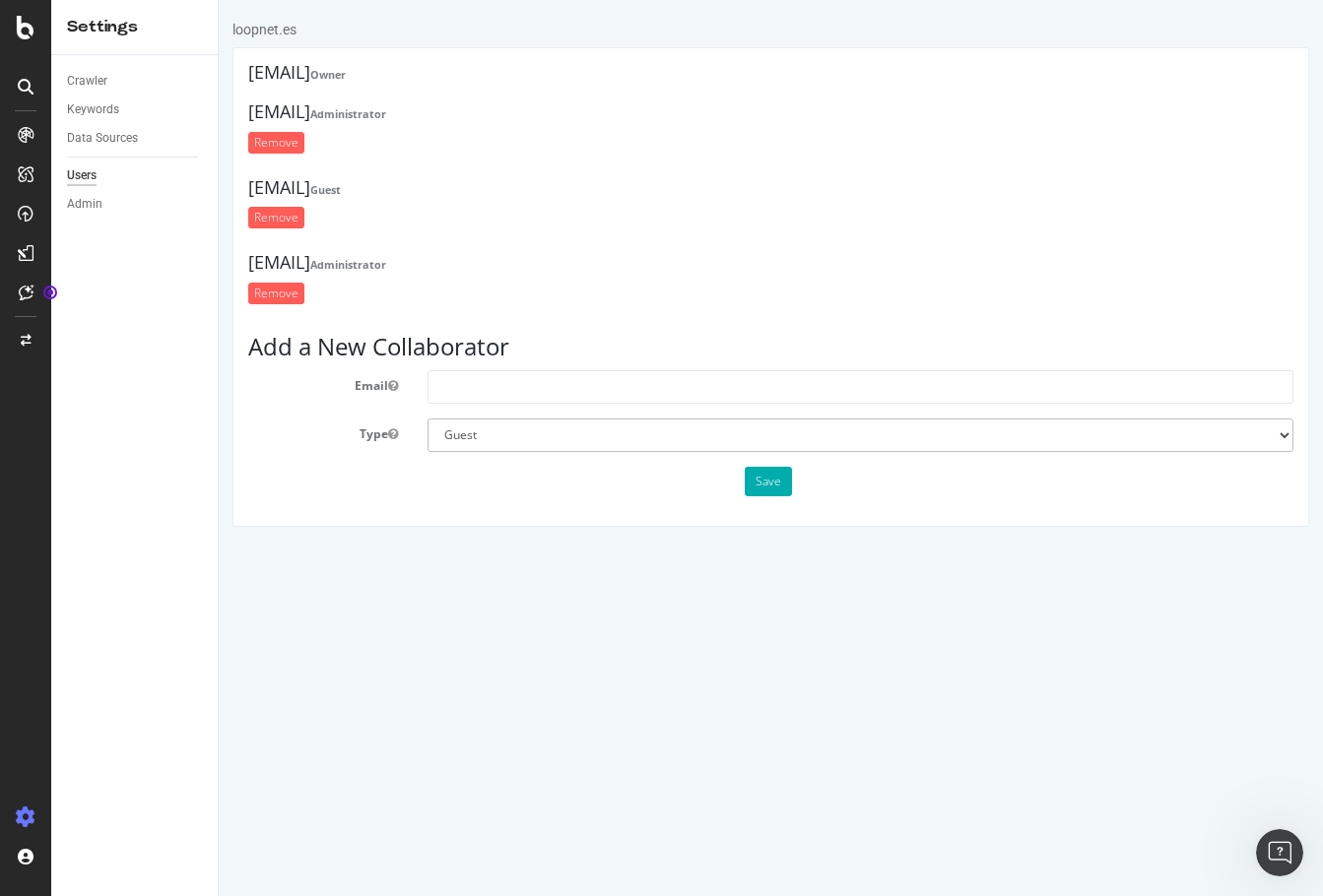 click on "Add a New Collaborator Email
Type
Administrator Guest Save" at bounding box center (770, 415) 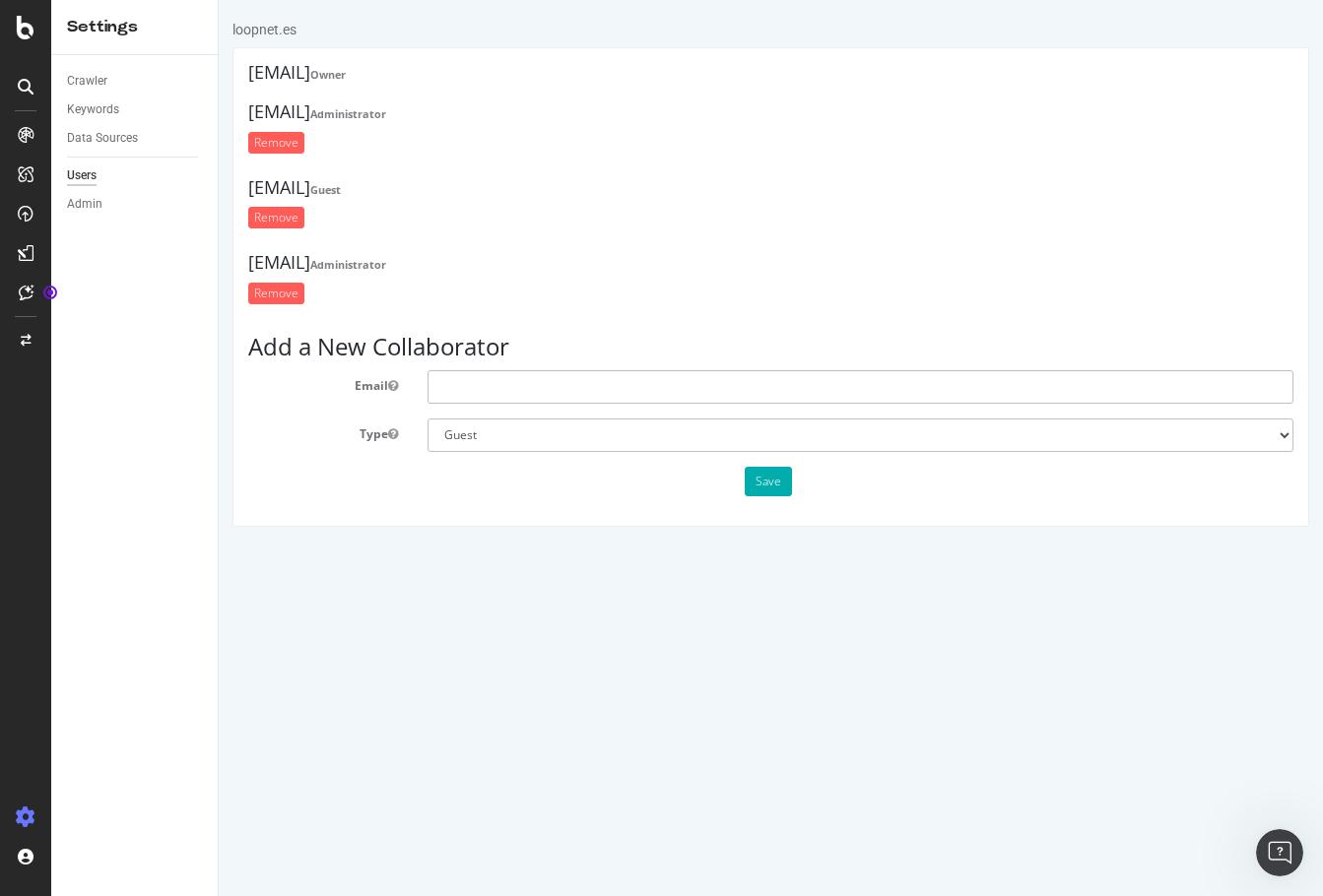 click at bounding box center (860, 387) 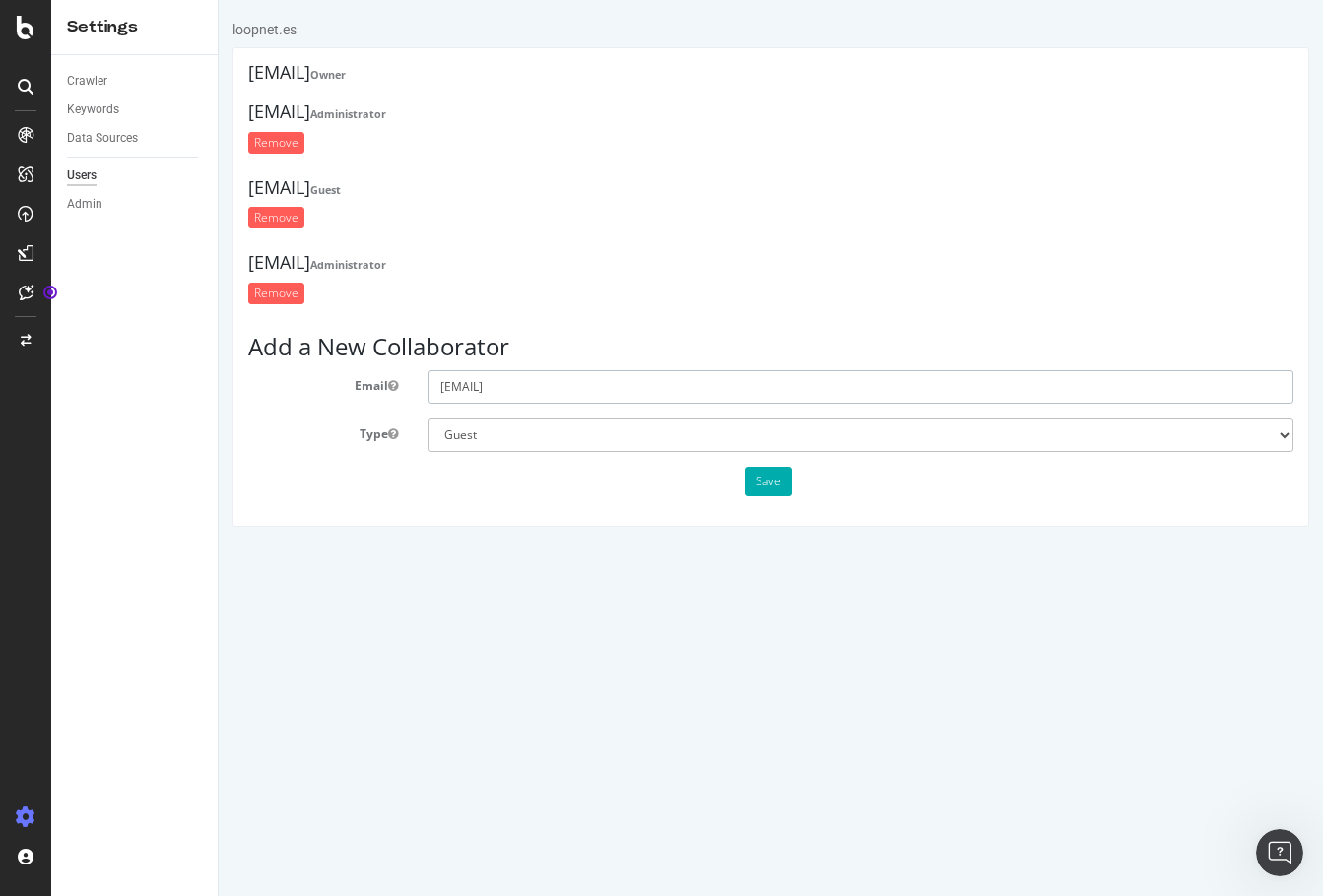 type on "[EMAIL]" 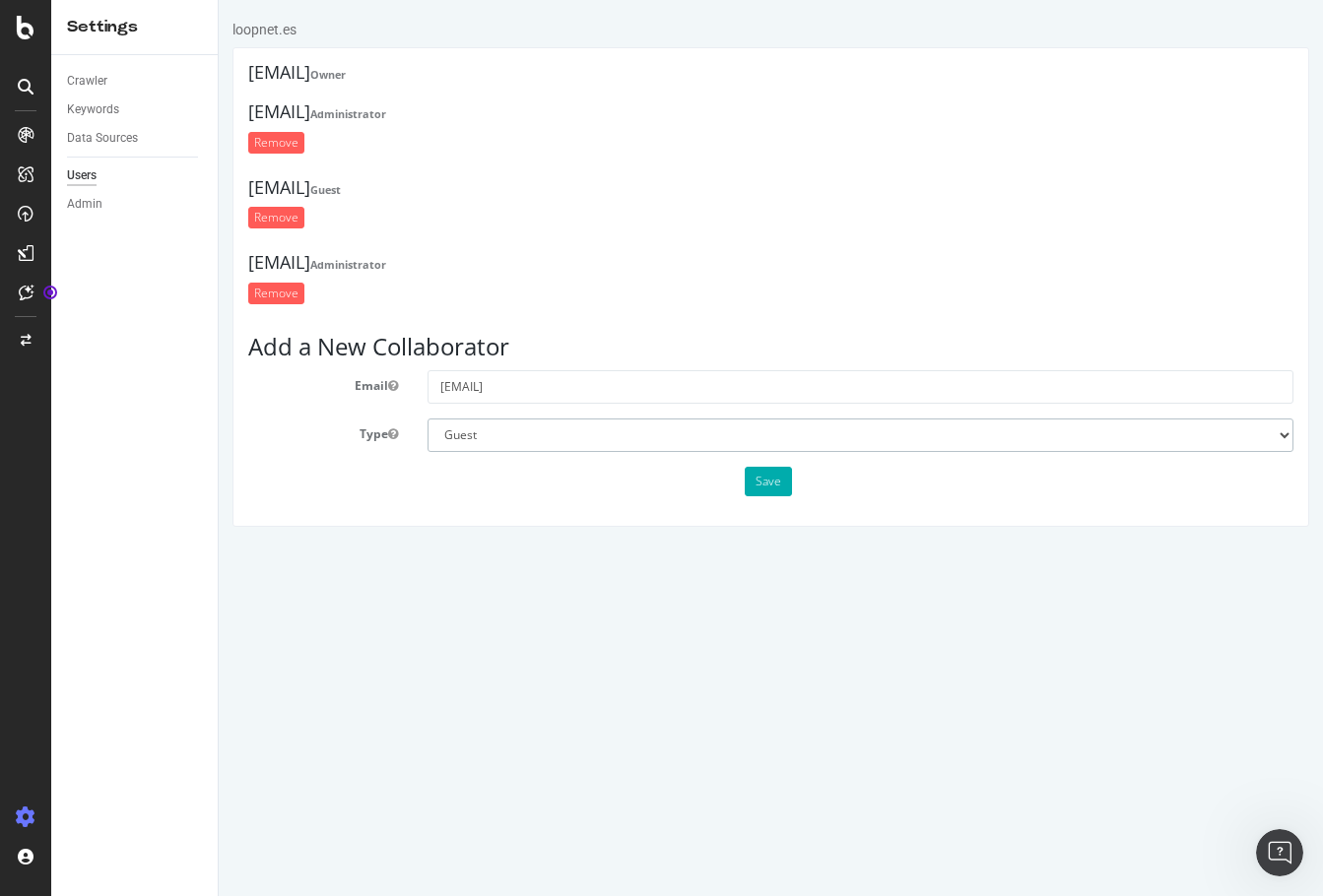 click on "Administrator Guest" at bounding box center [860, 435] 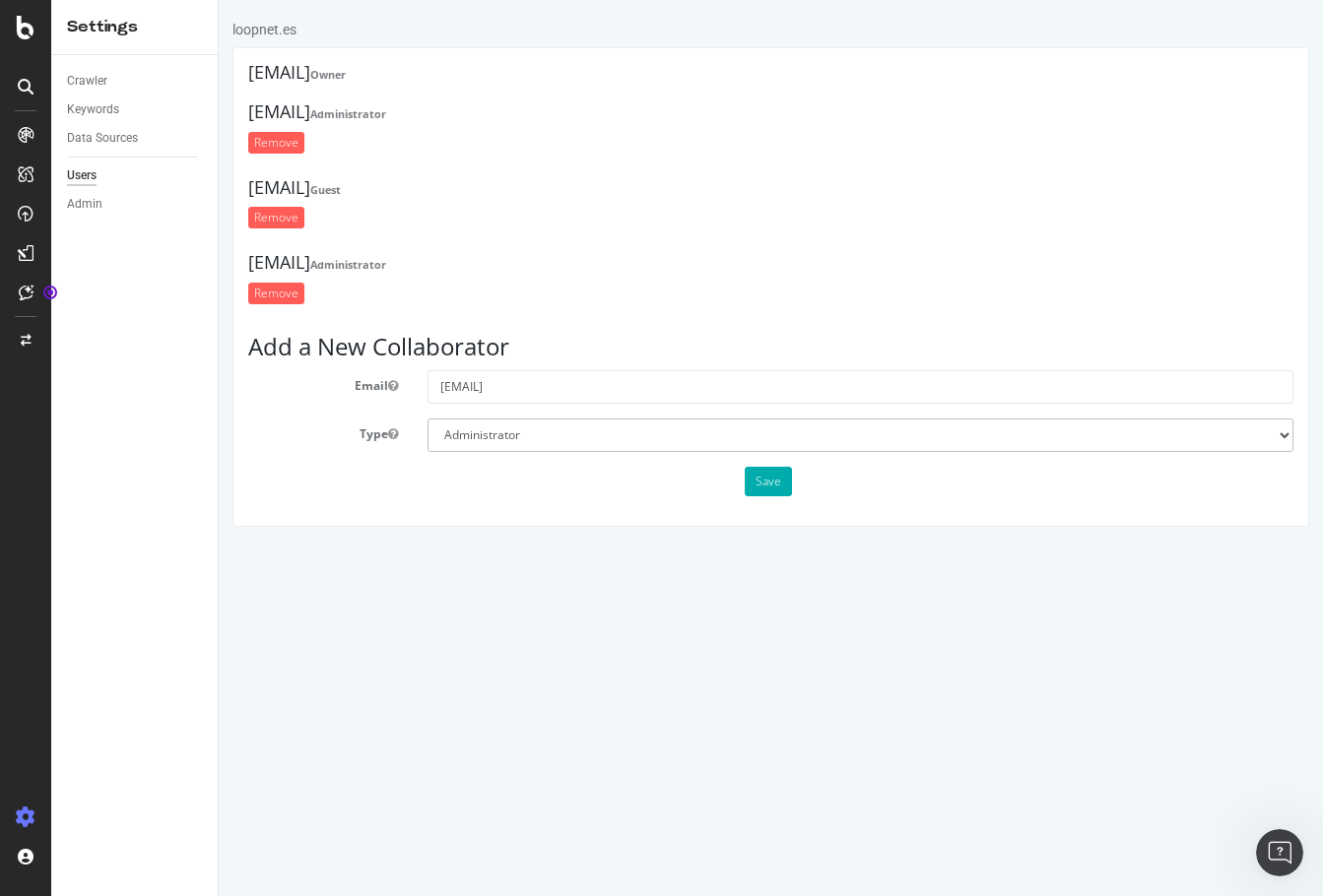 click on "Administrator Guest" at bounding box center [860, 435] 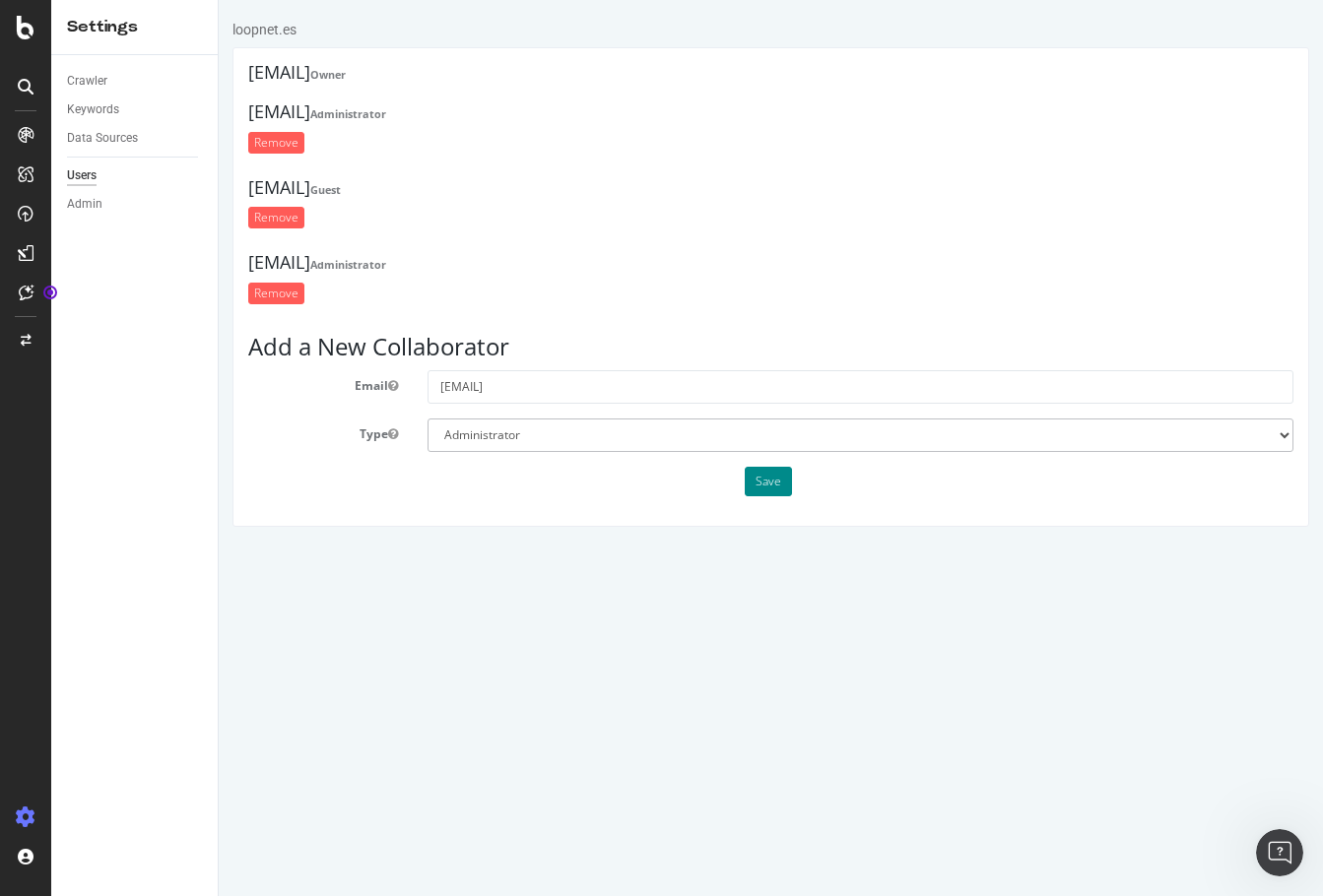 click on "Save" at bounding box center (768, 481) 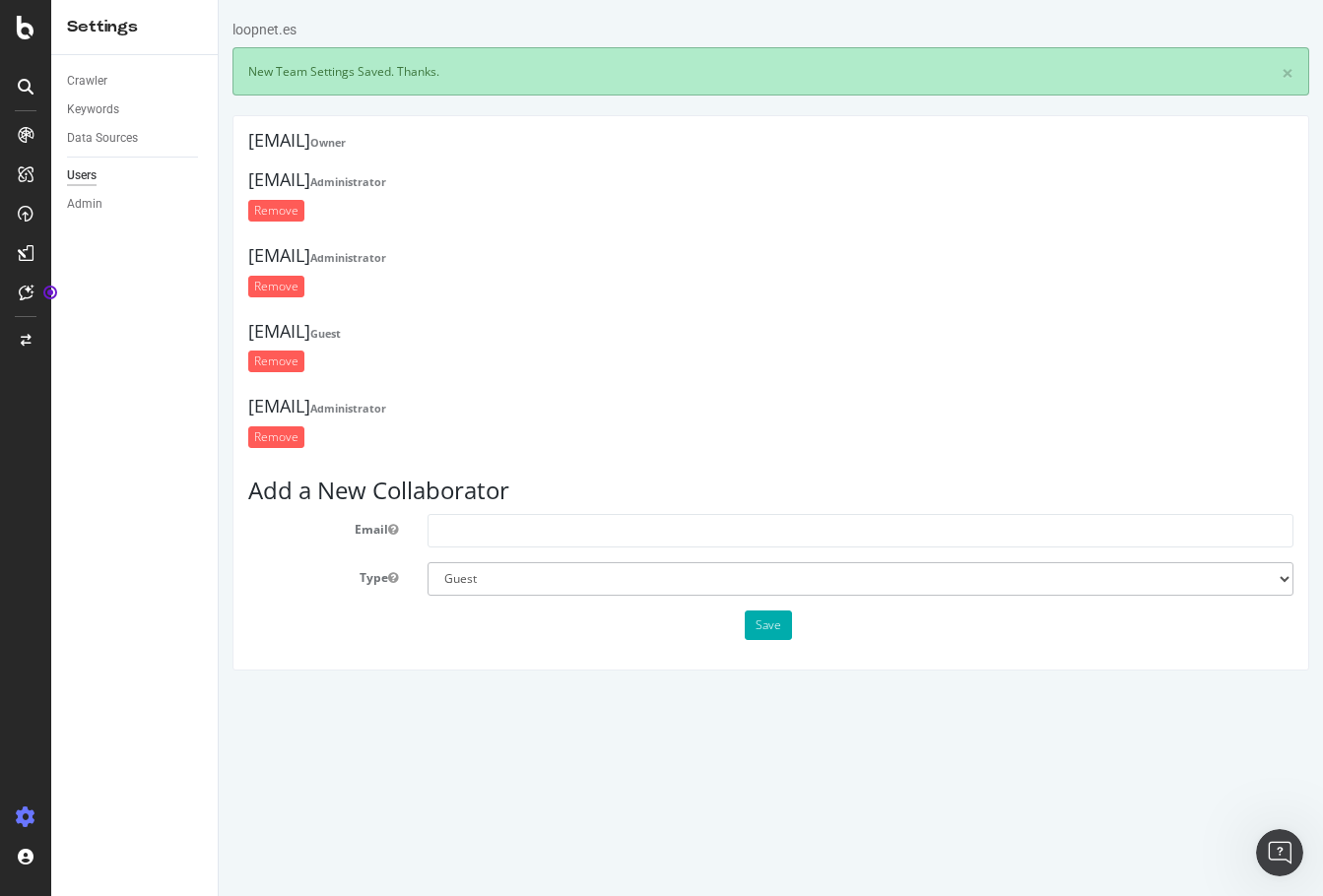 scroll, scrollTop: 0, scrollLeft: 0, axis: both 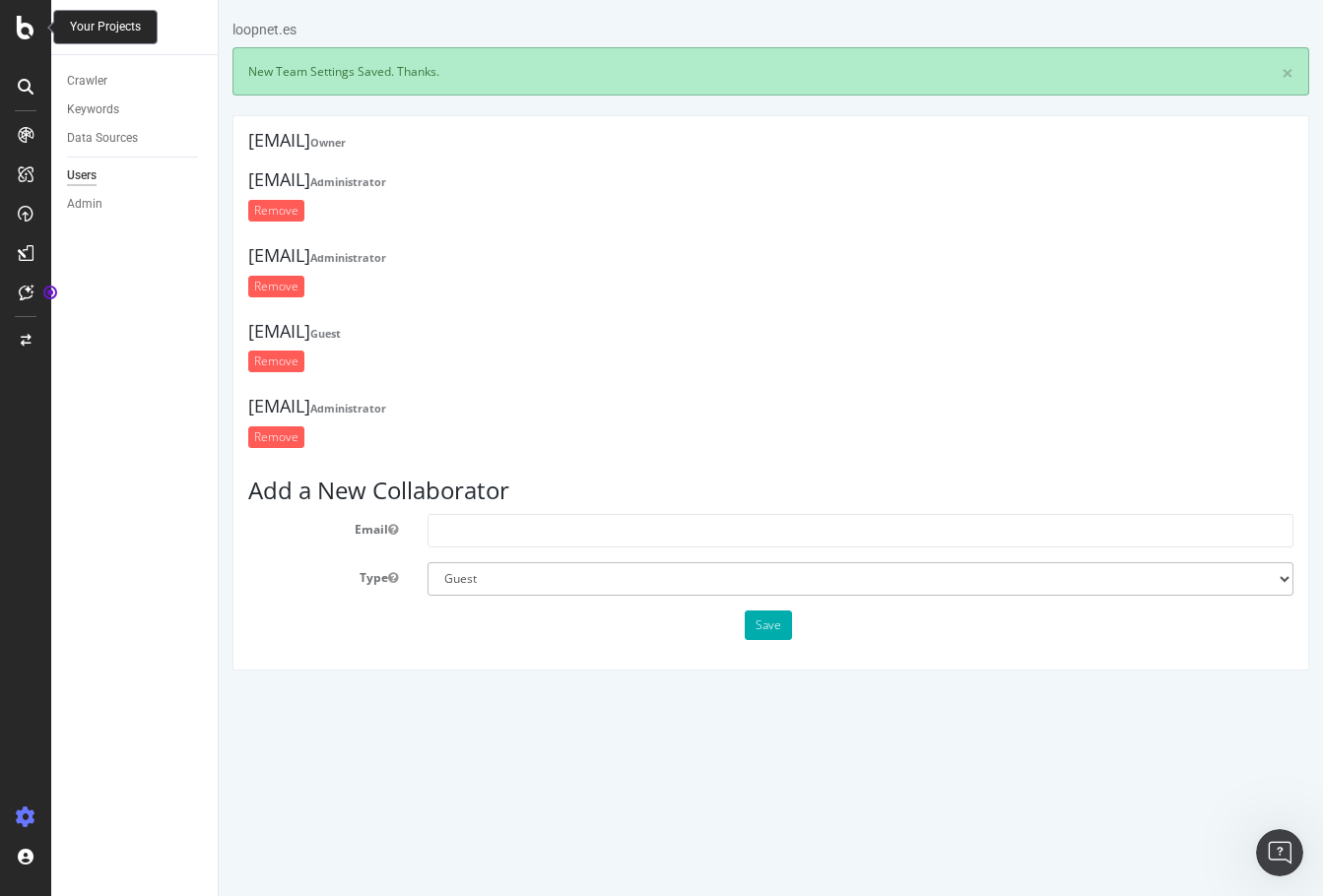 click at bounding box center (26, 28) 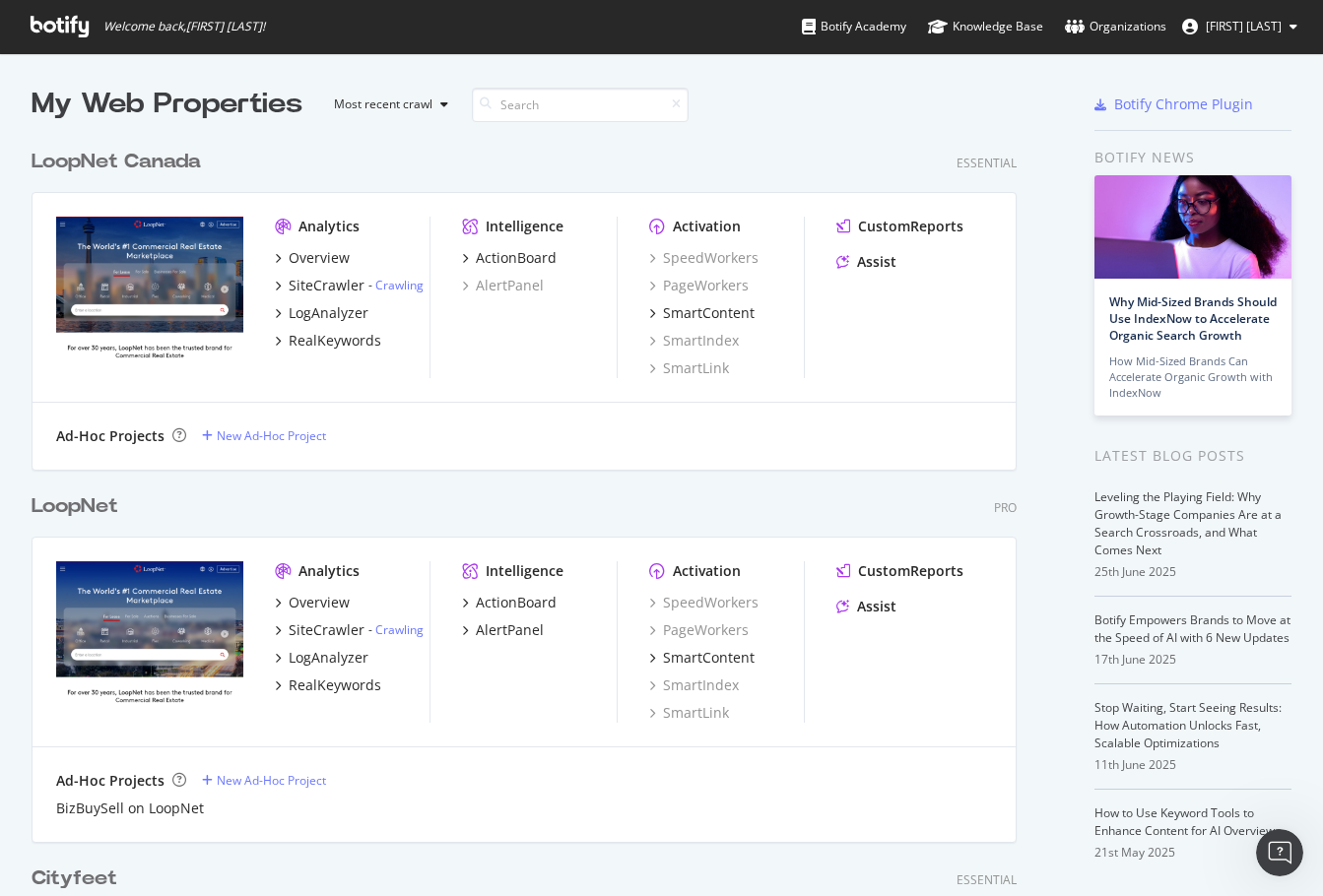 scroll, scrollTop: 16, scrollLeft: 16, axis: both 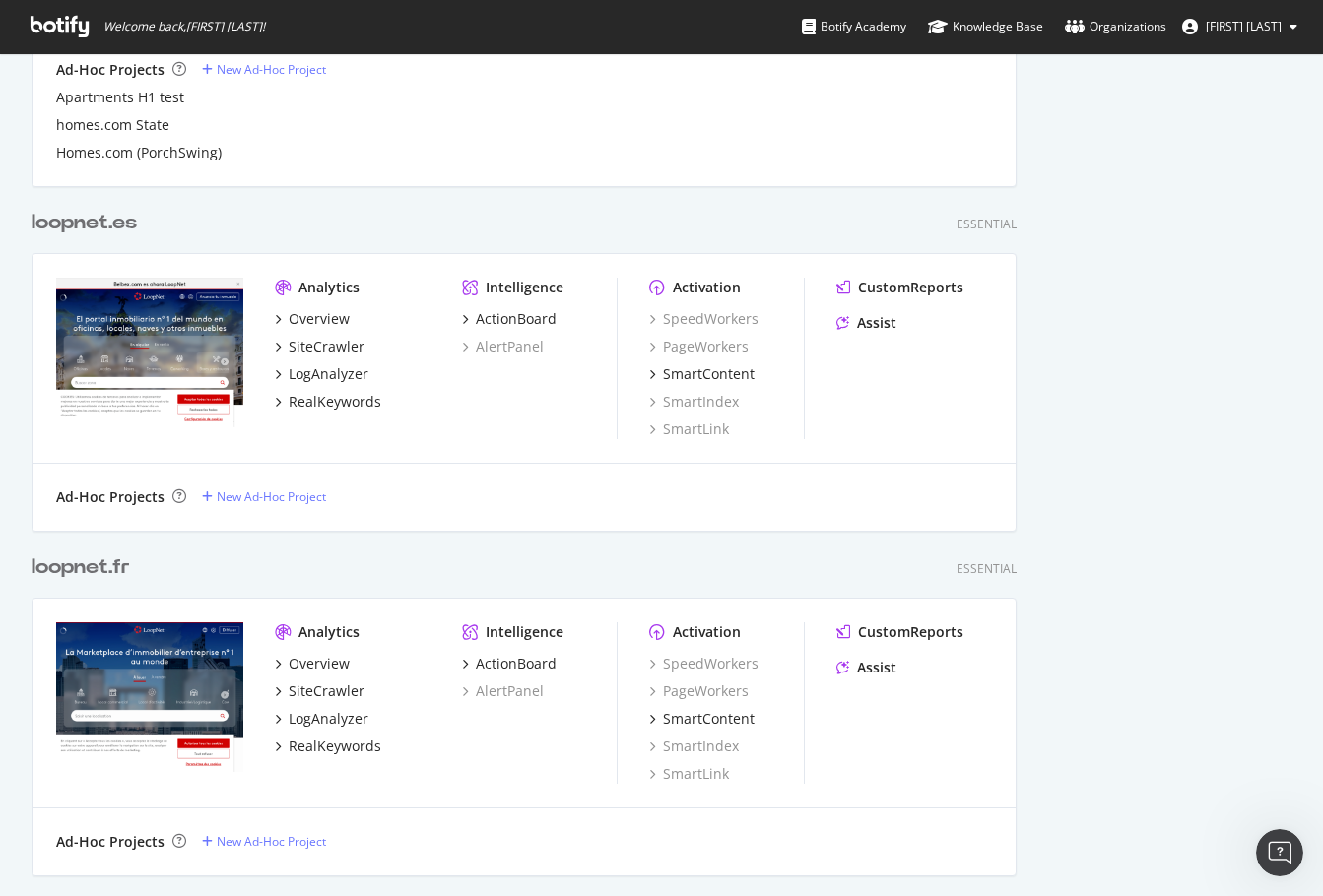 click on "loopnet.fr" at bounding box center (81, 567) 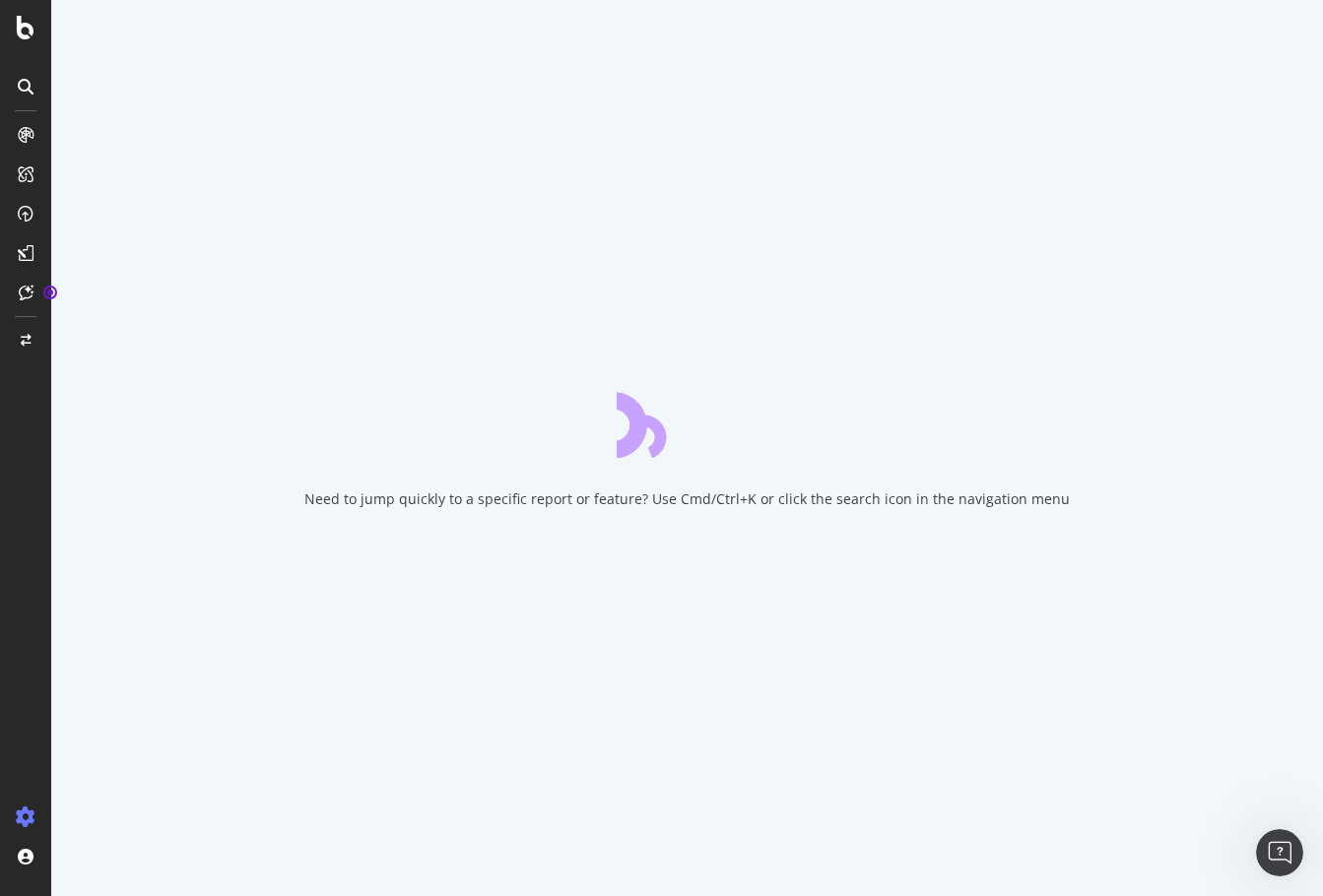 scroll 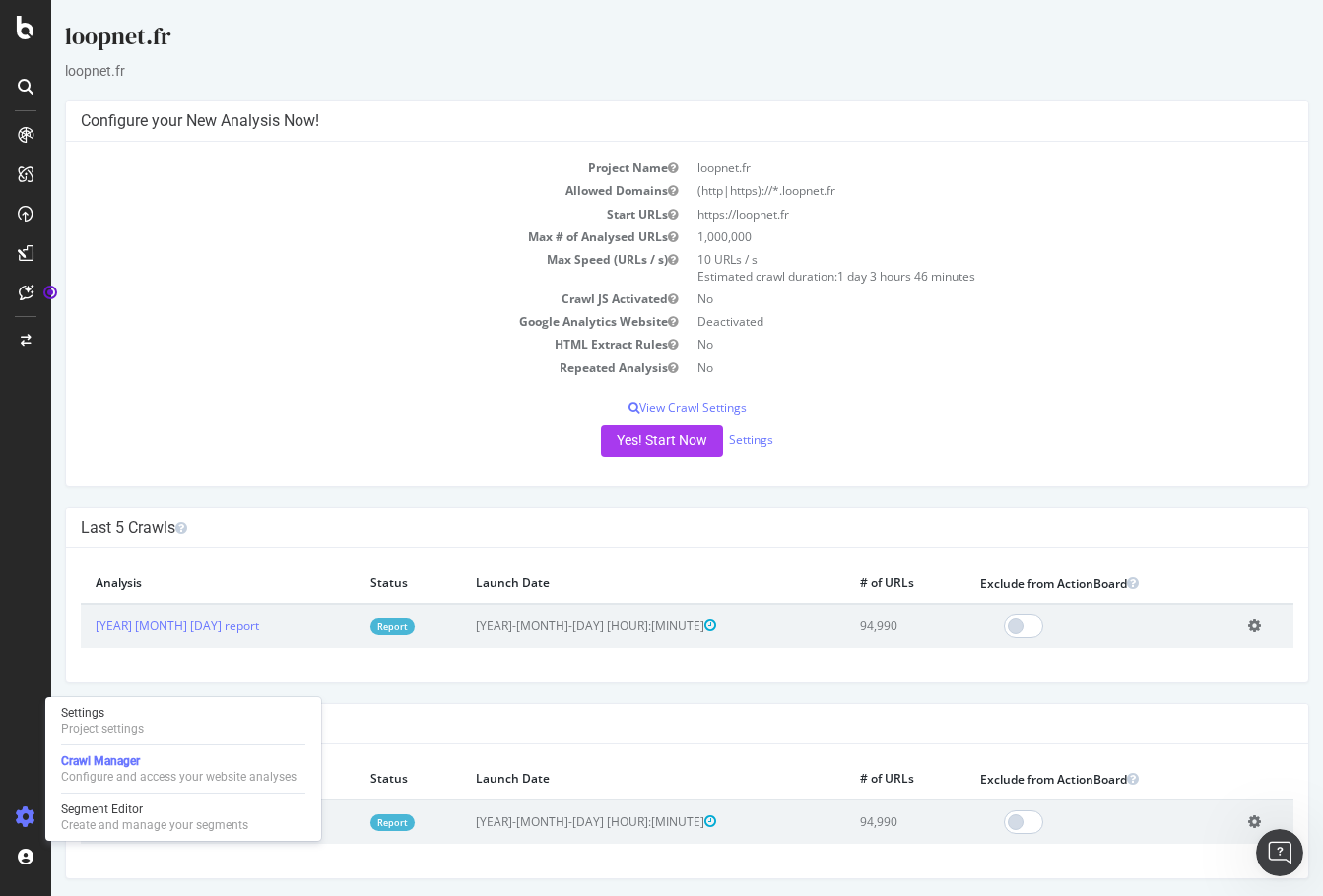 click at bounding box center (26, 817) 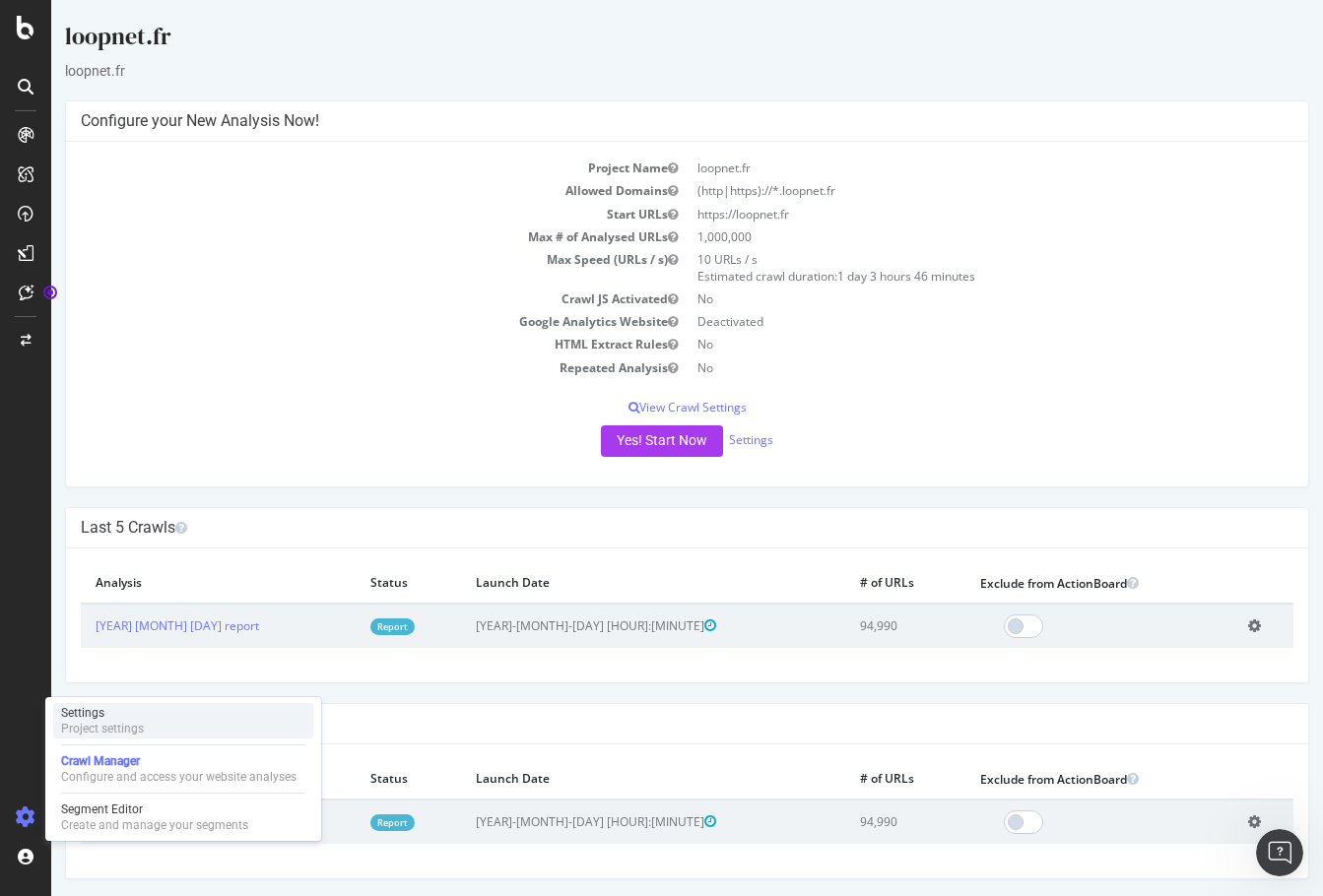 click on "Settings" at bounding box center (102, 713) 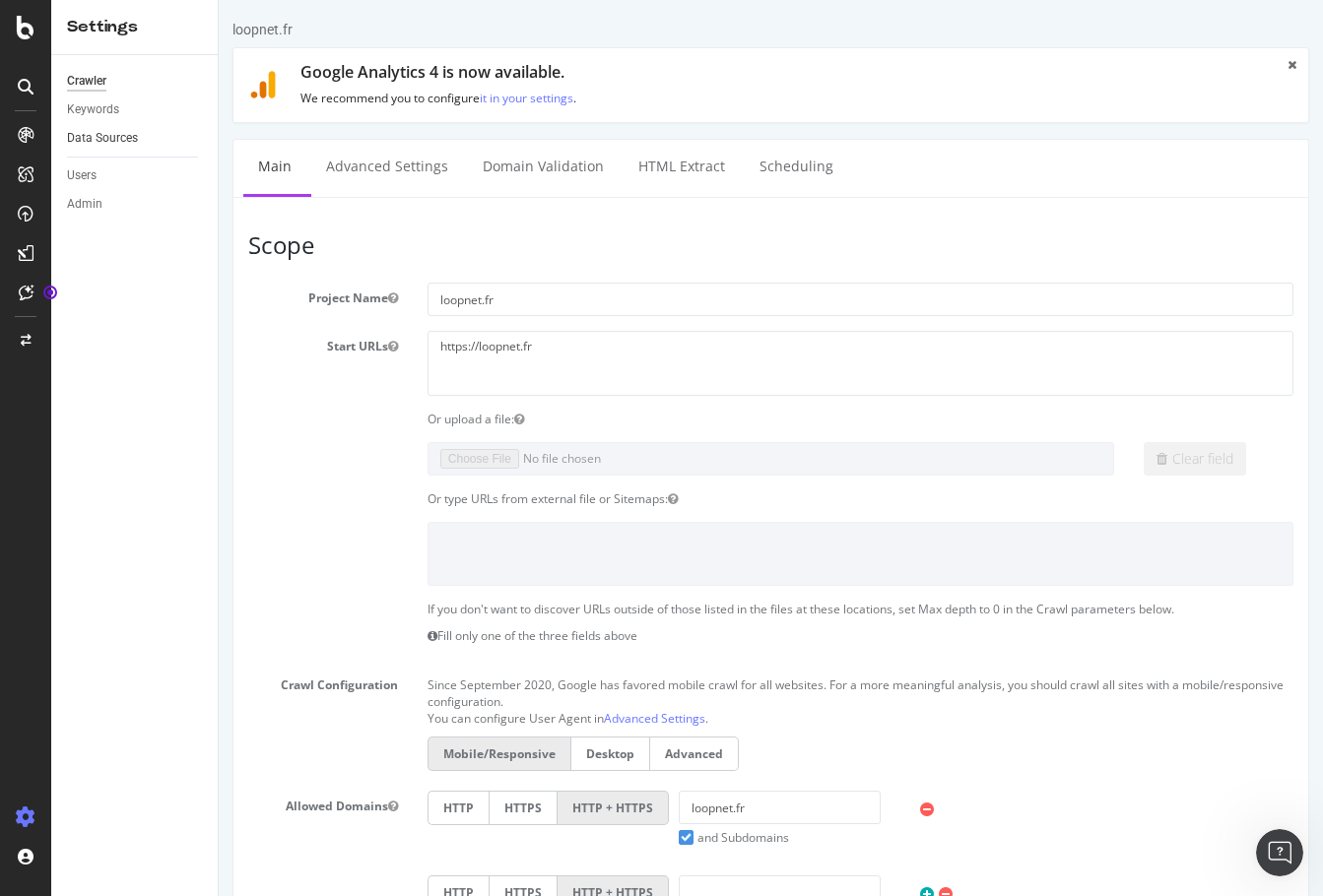 scroll, scrollTop: 0, scrollLeft: 0, axis: both 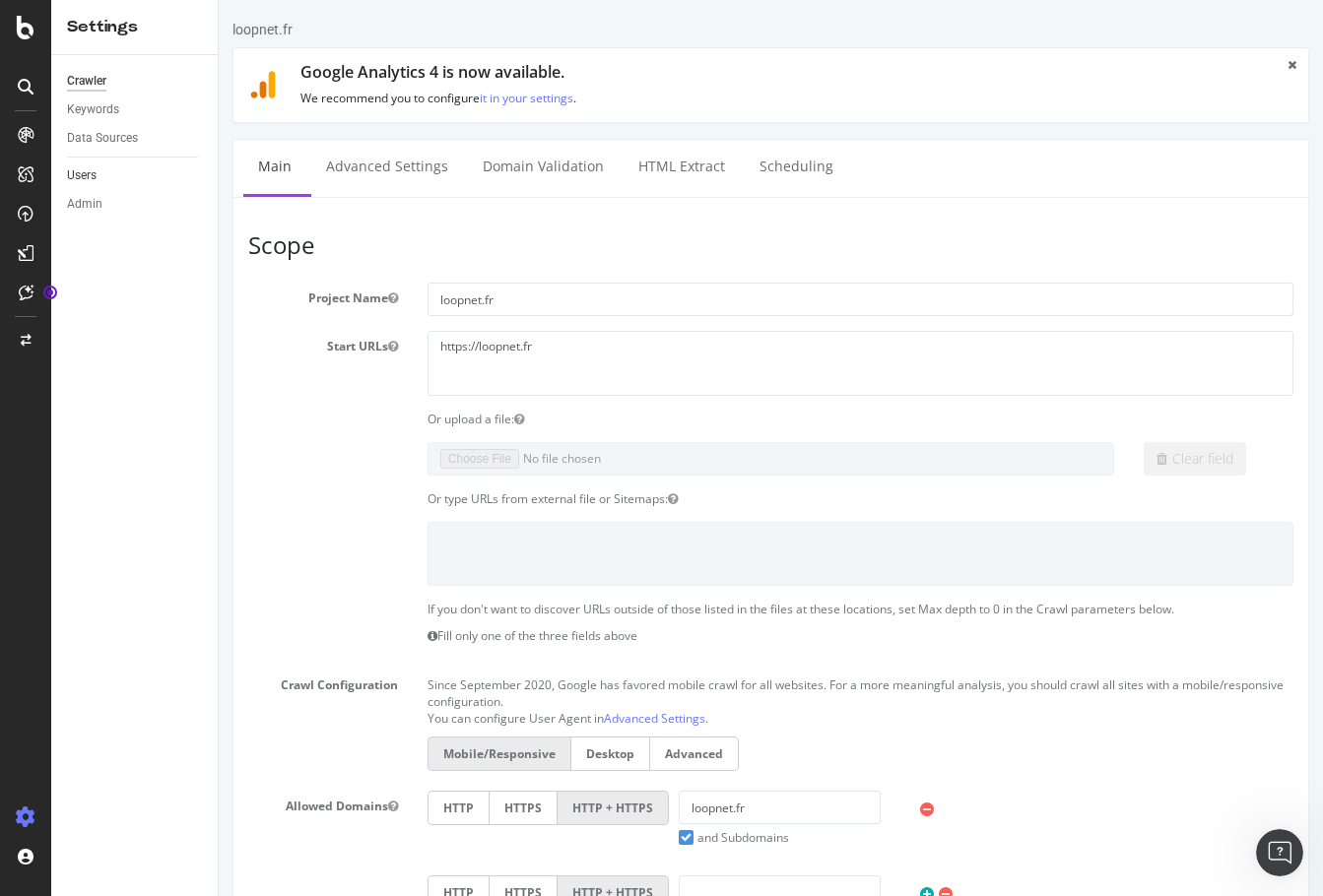 click on "Users" at bounding box center [135, 175] 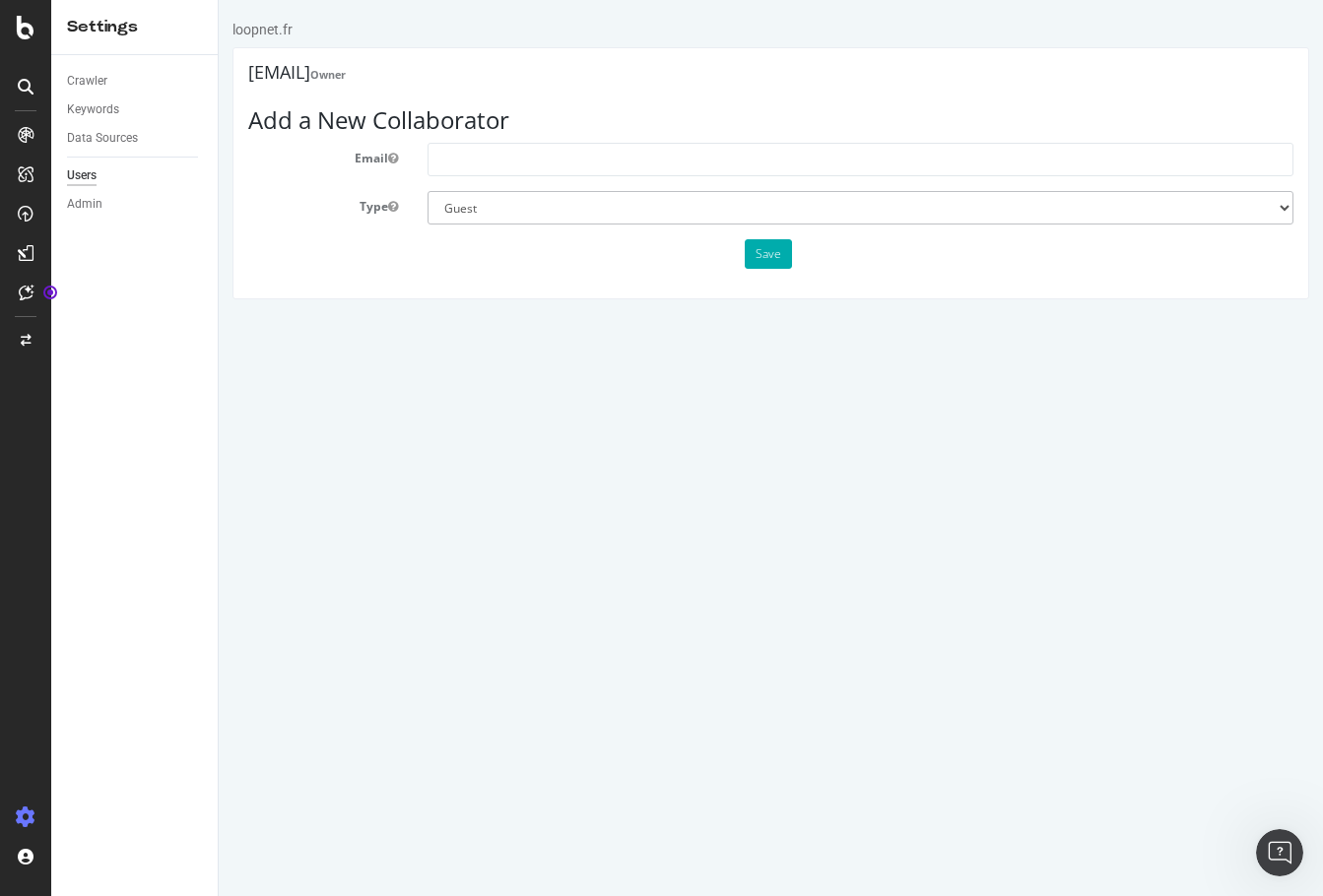 scroll, scrollTop: 0, scrollLeft: 0, axis: both 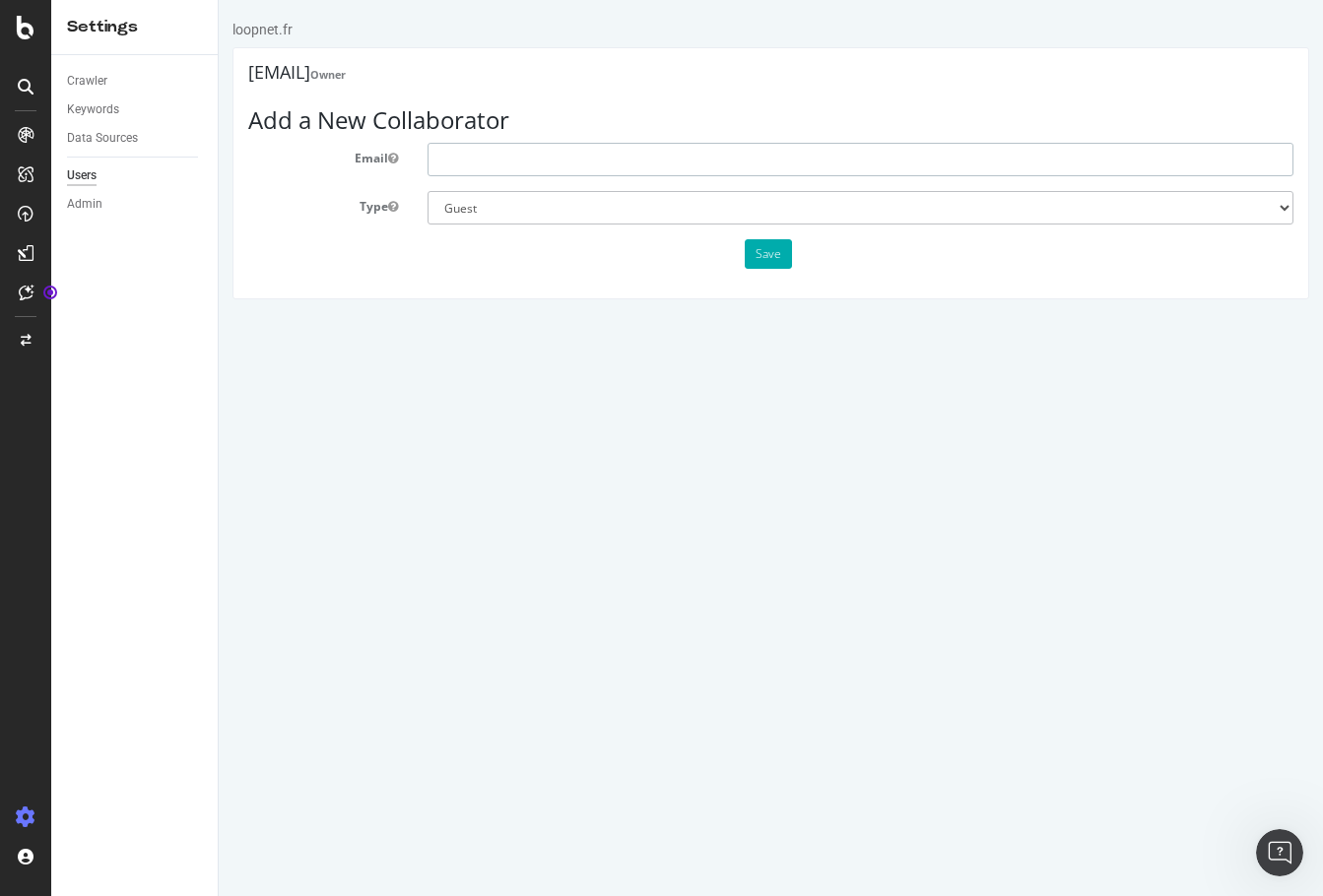 click at bounding box center [860, 160] 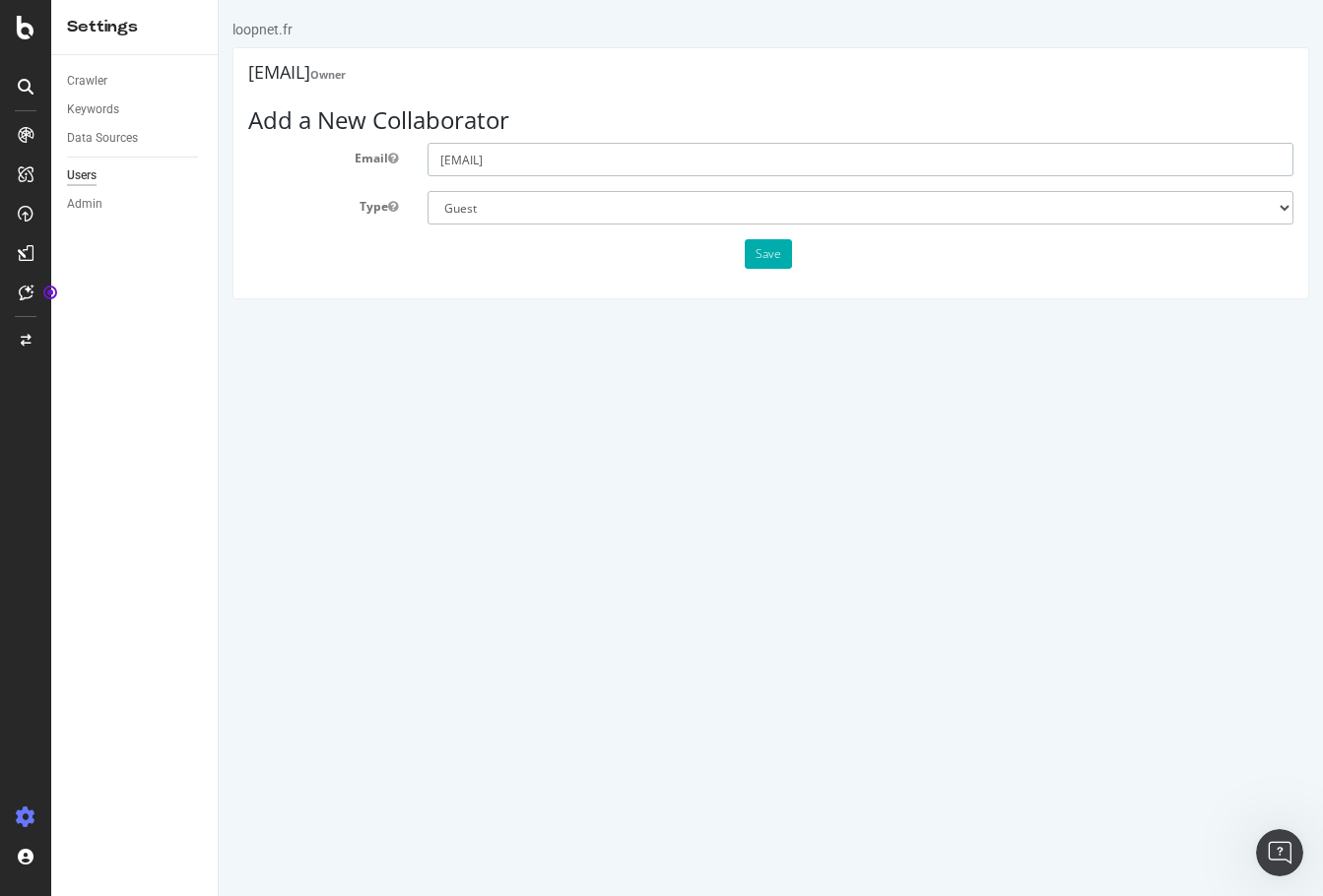type on "[EMAIL]" 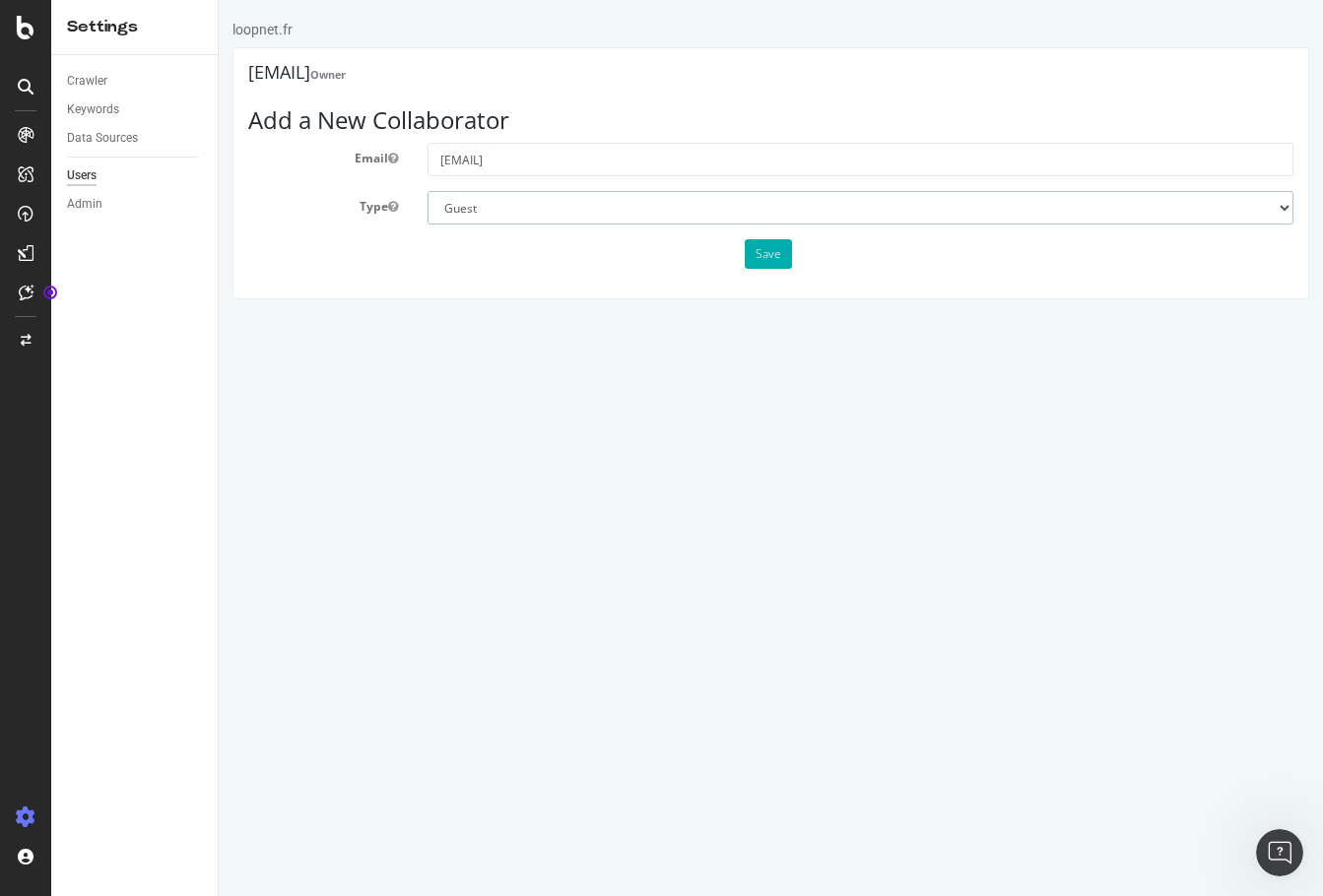 click on "Administrator Guest" at bounding box center (860, 208) 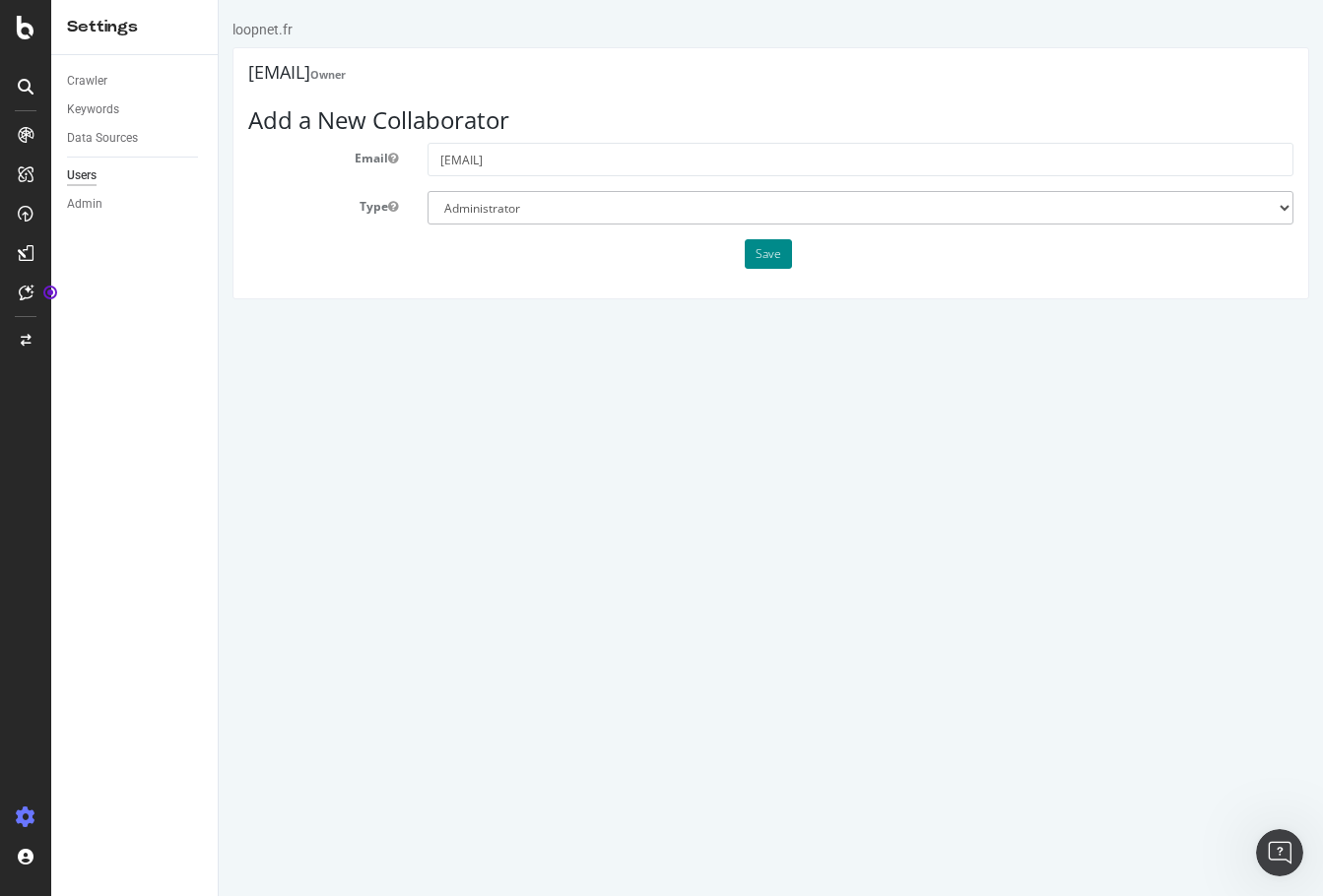 click on "Save" at bounding box center (768, 254) 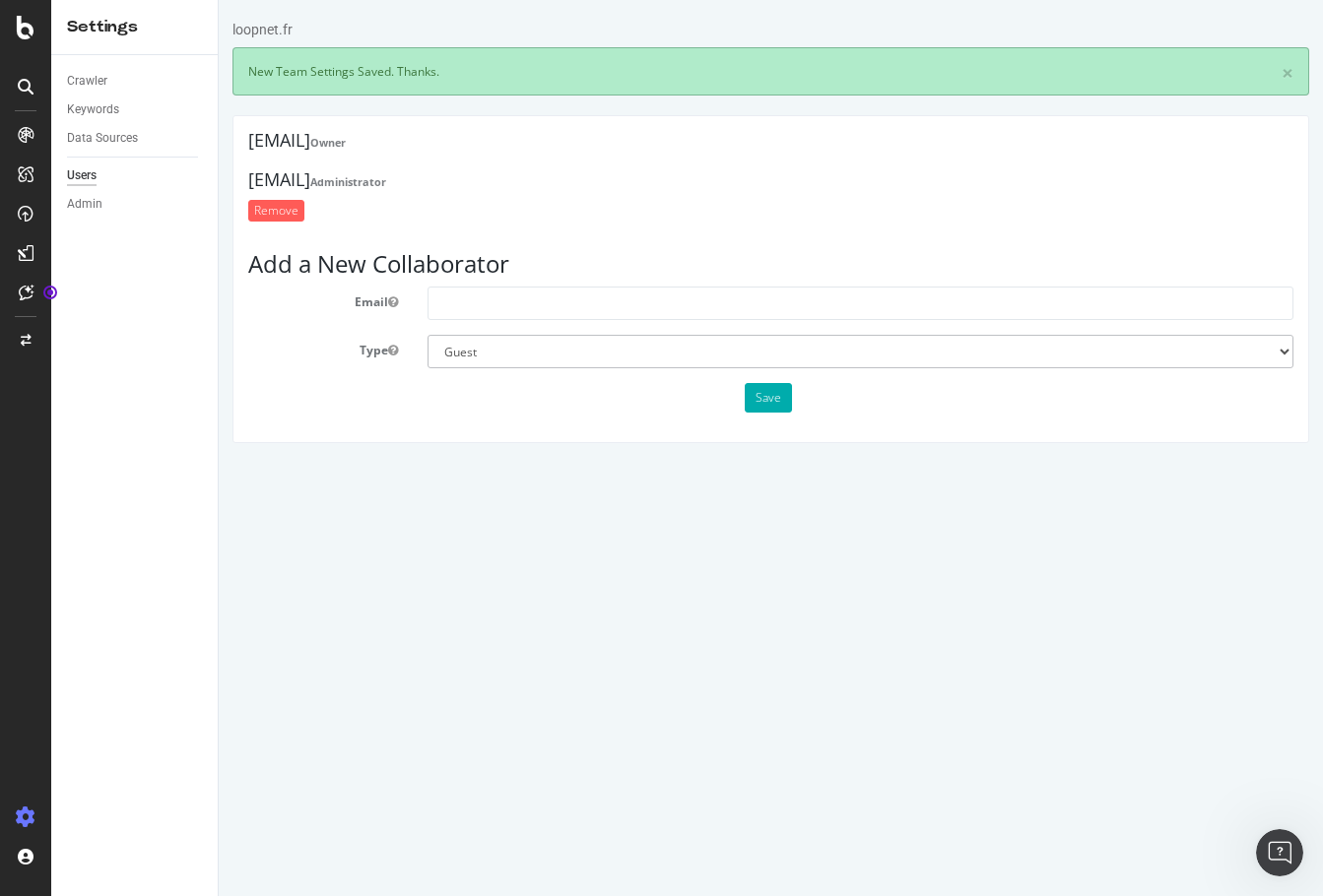 scroll, scrollTop: 0, scrollLeft: 0, axis: both 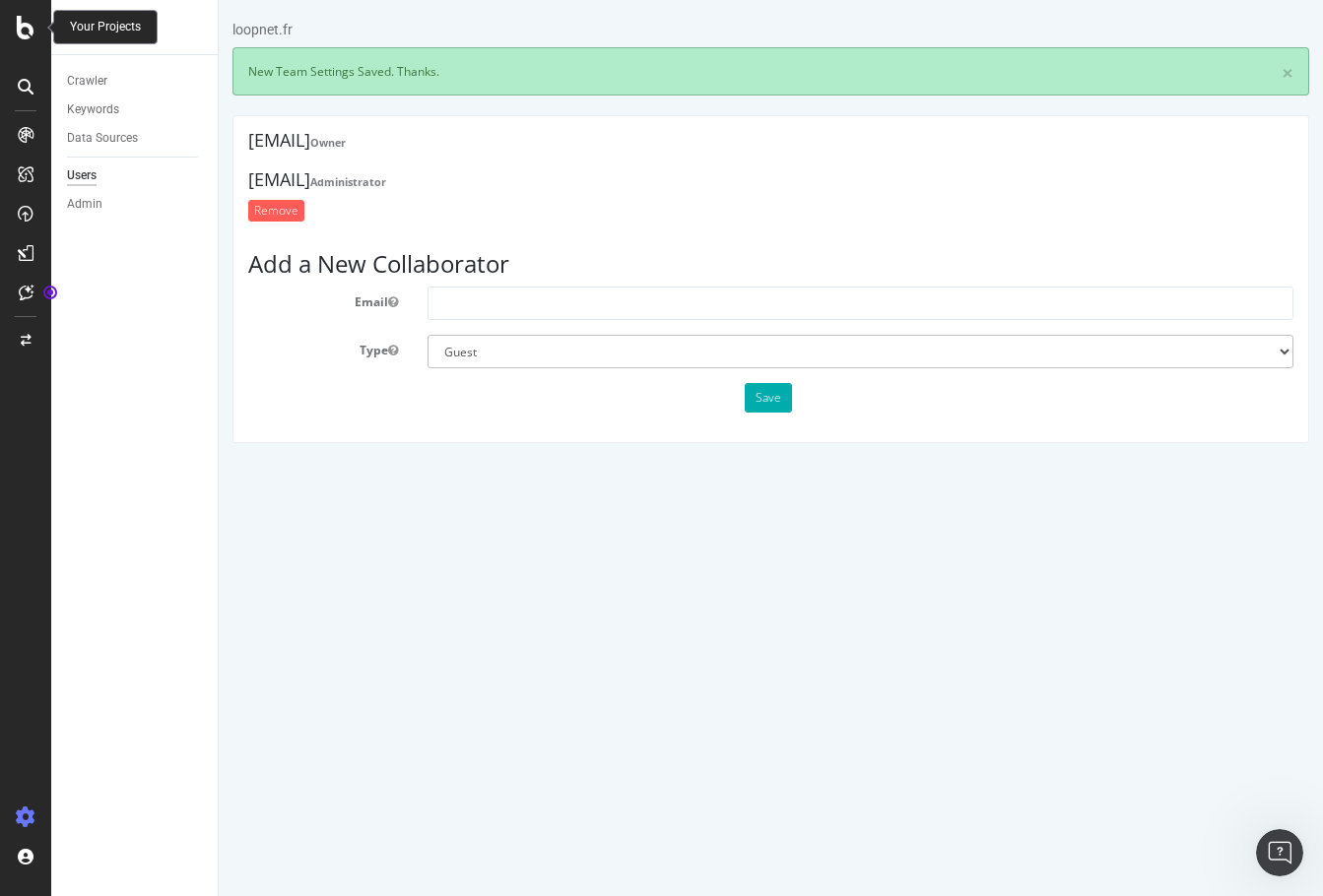click at bounding box center [26, 28] 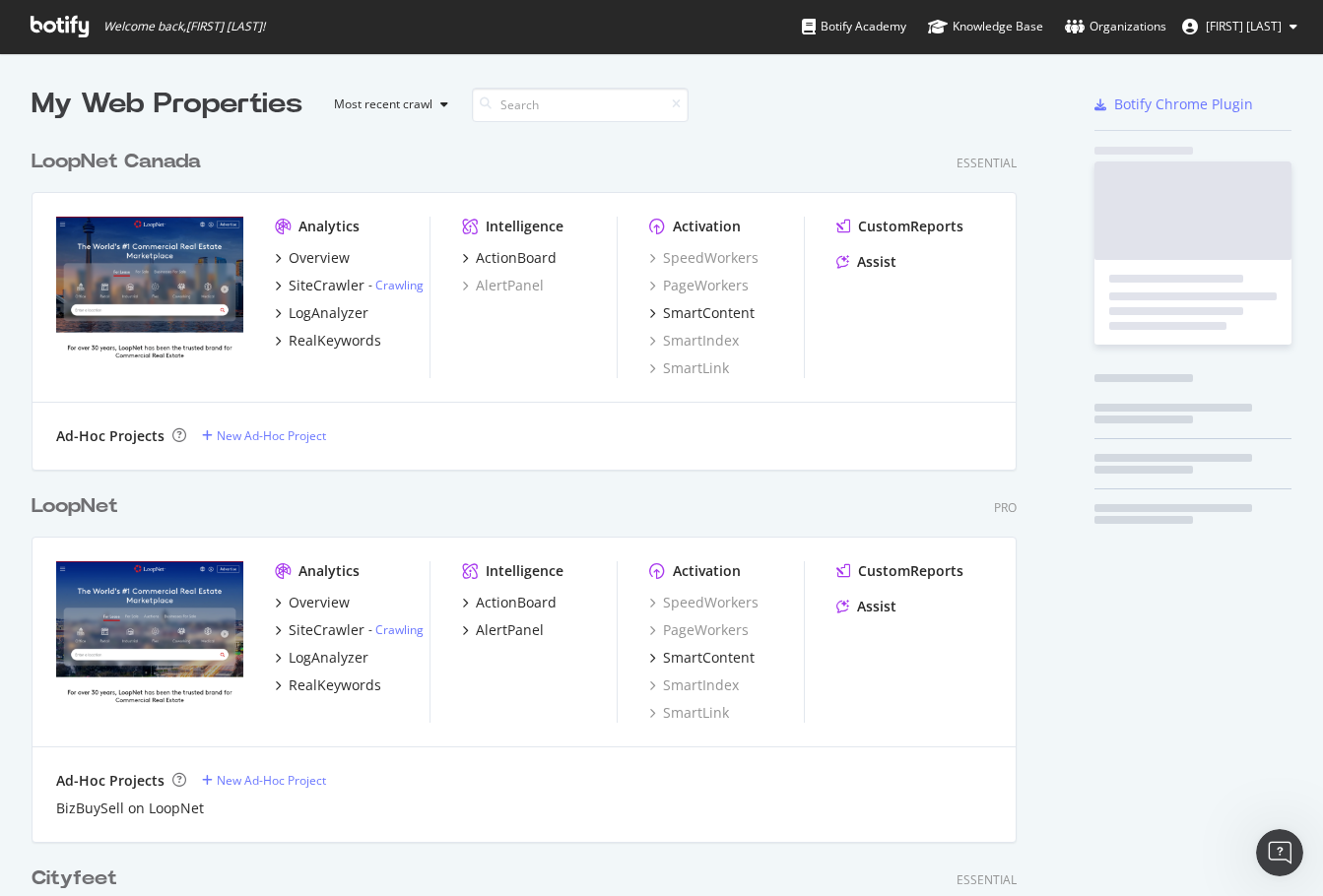 scroll, scrollTop: 16, scrollLeft: 16, axis: both 